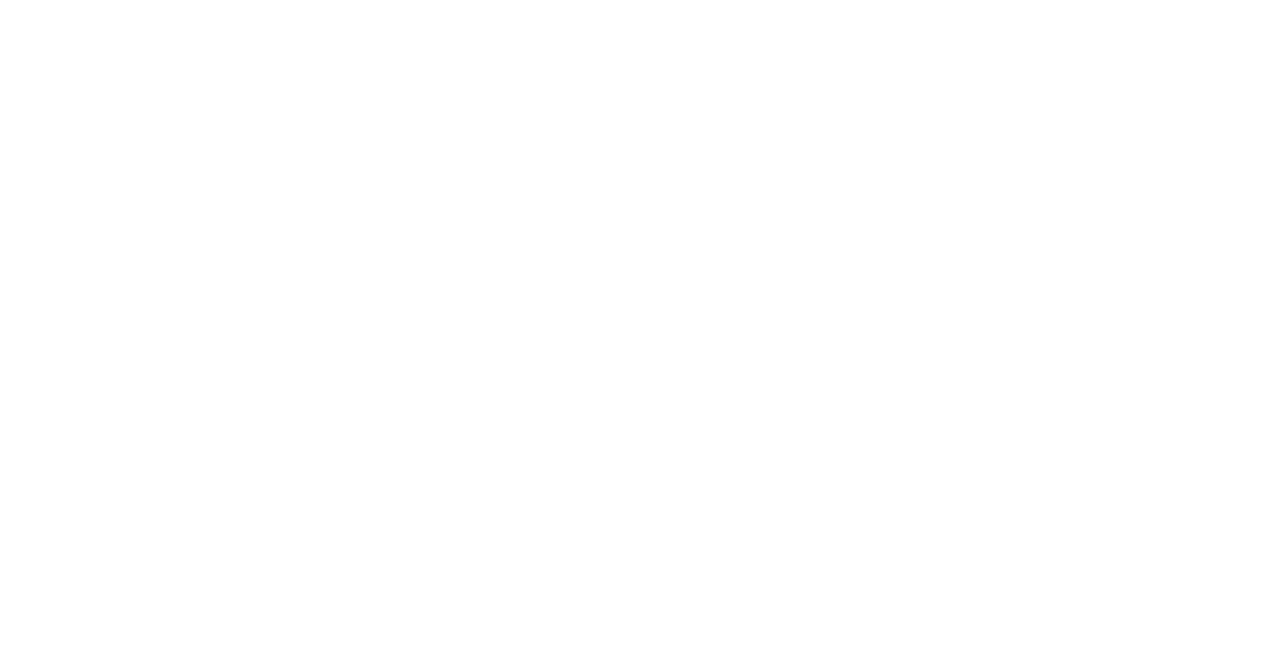 scroll, scrollTop: 0, scrollLeft: 0, axis: both 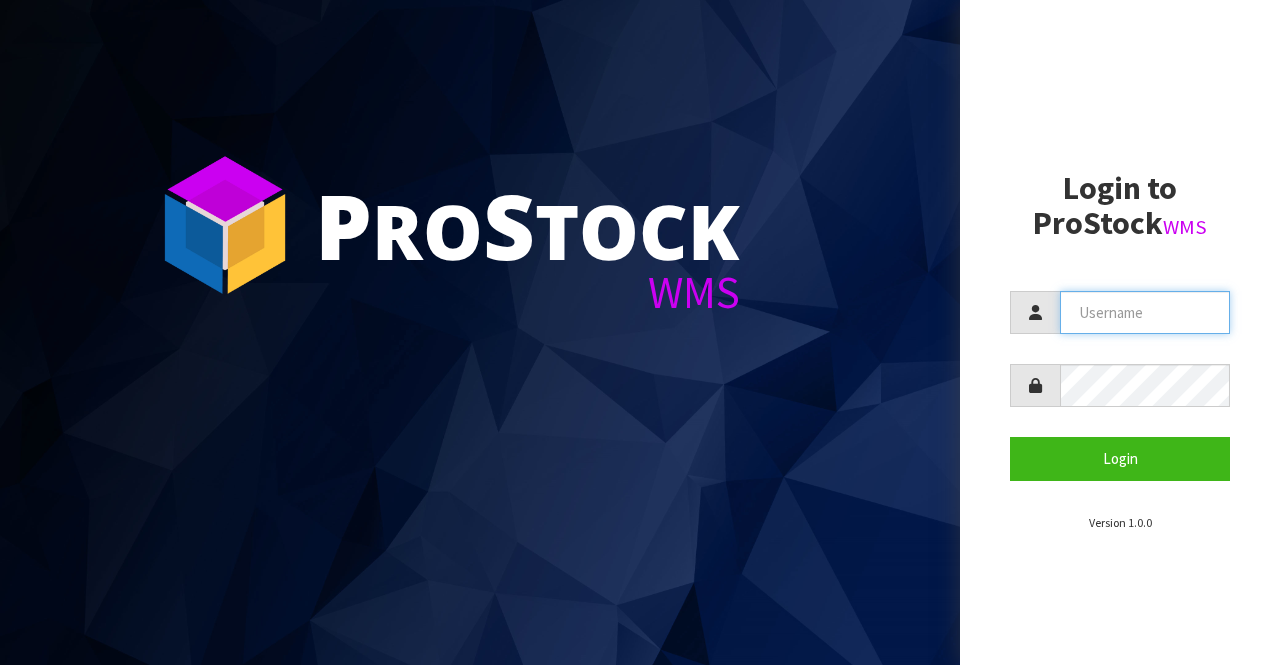 click at bounding box center (1145, 312) 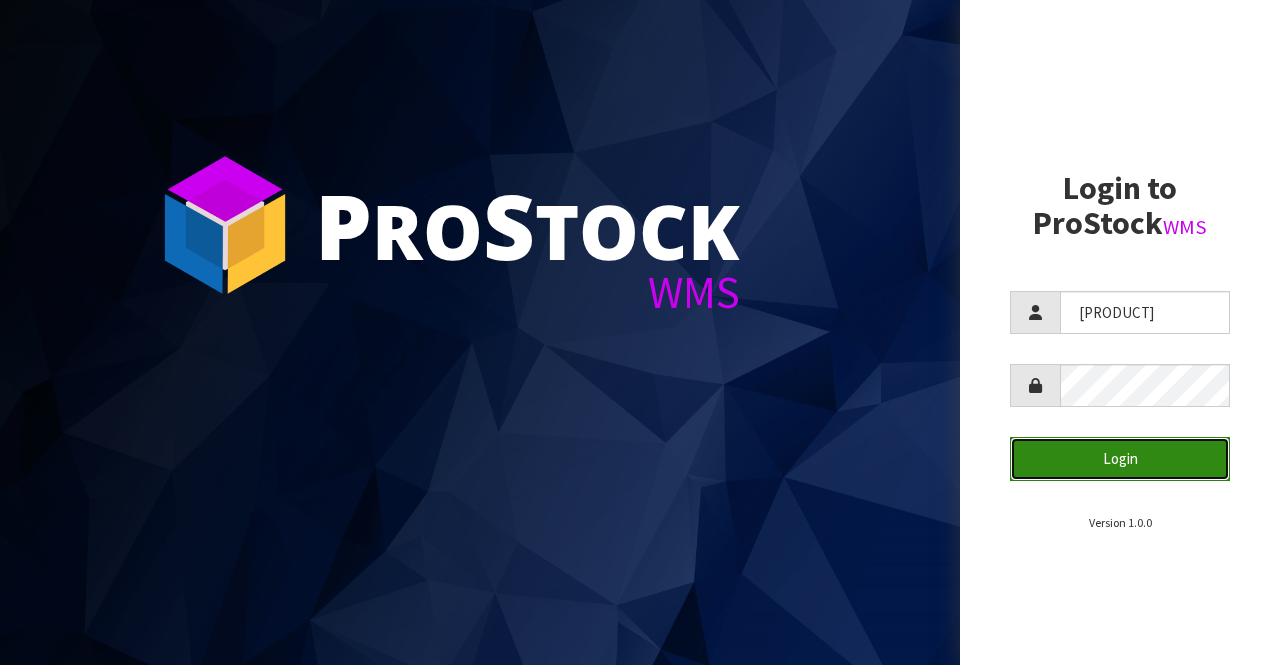 click on "Login" at bounding box center [1120, 458] 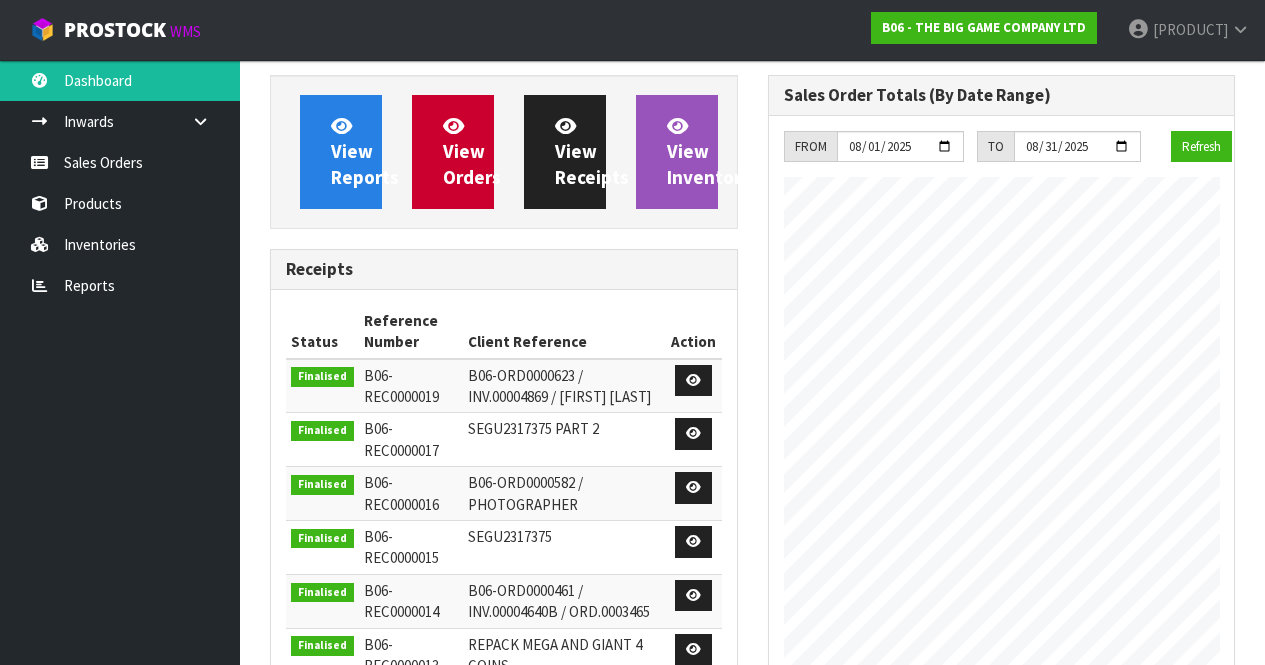 scroll, scrollTop: 998935, scrollLeft: 999502, axis: both 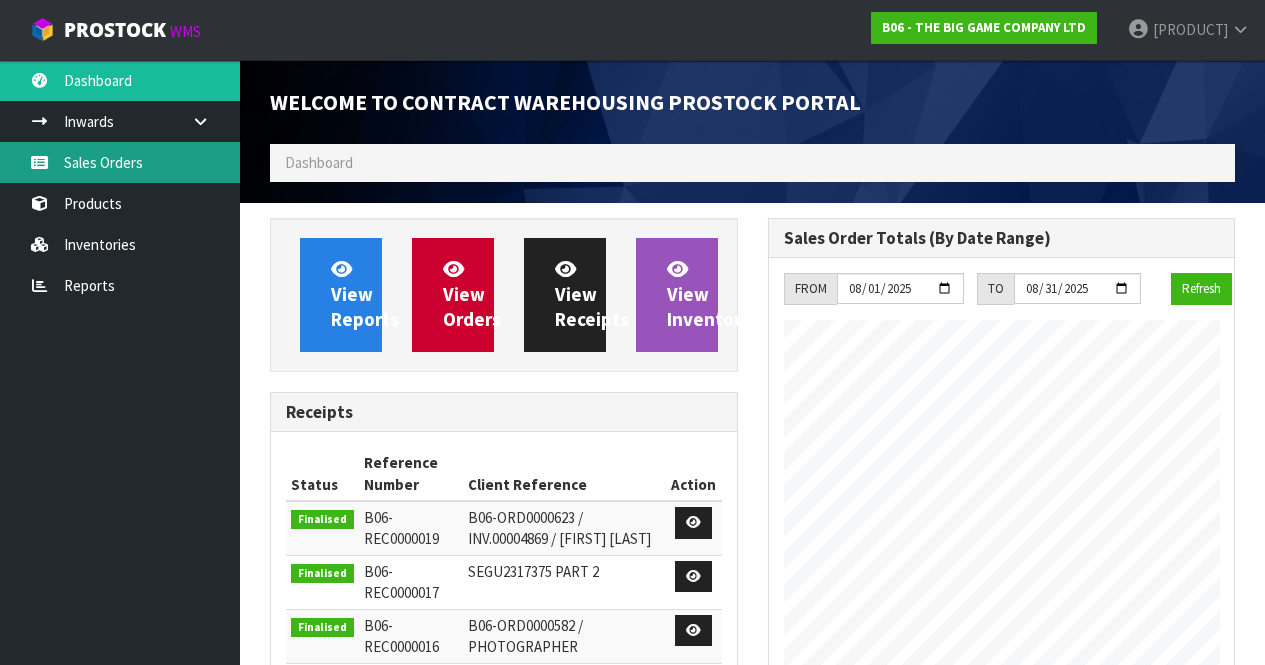 click on "Sales Orders" at bounding box center [120, 162] 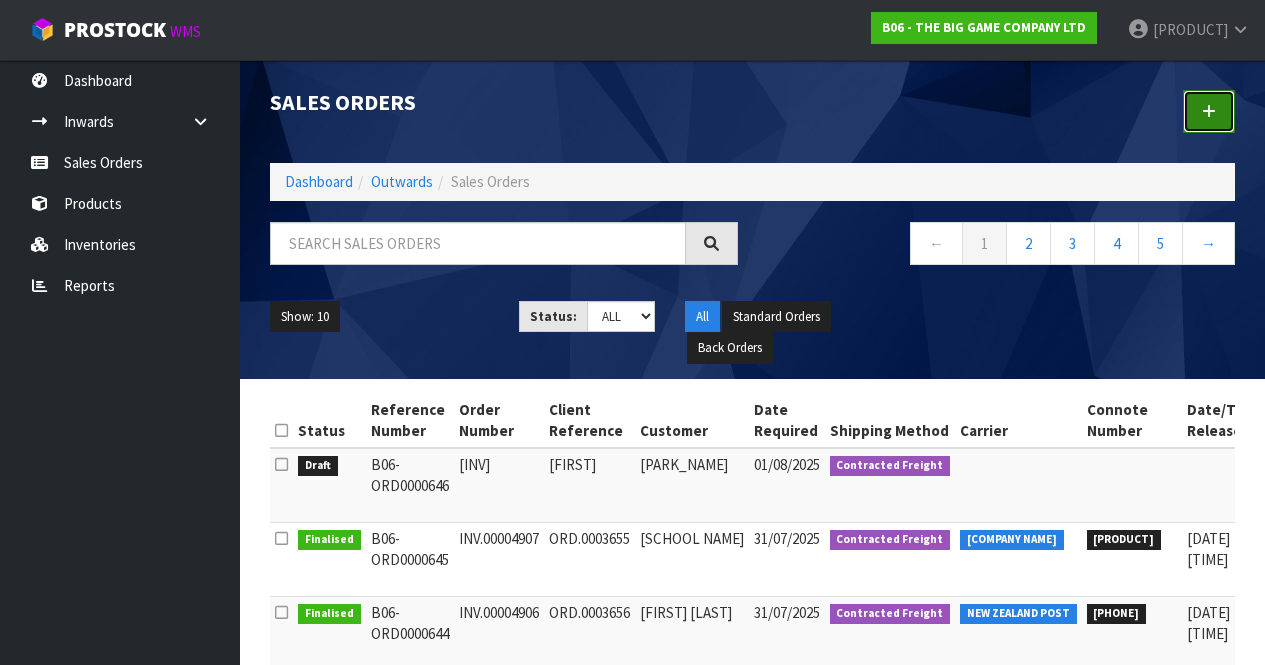 click at bounding box center (1209, 111) 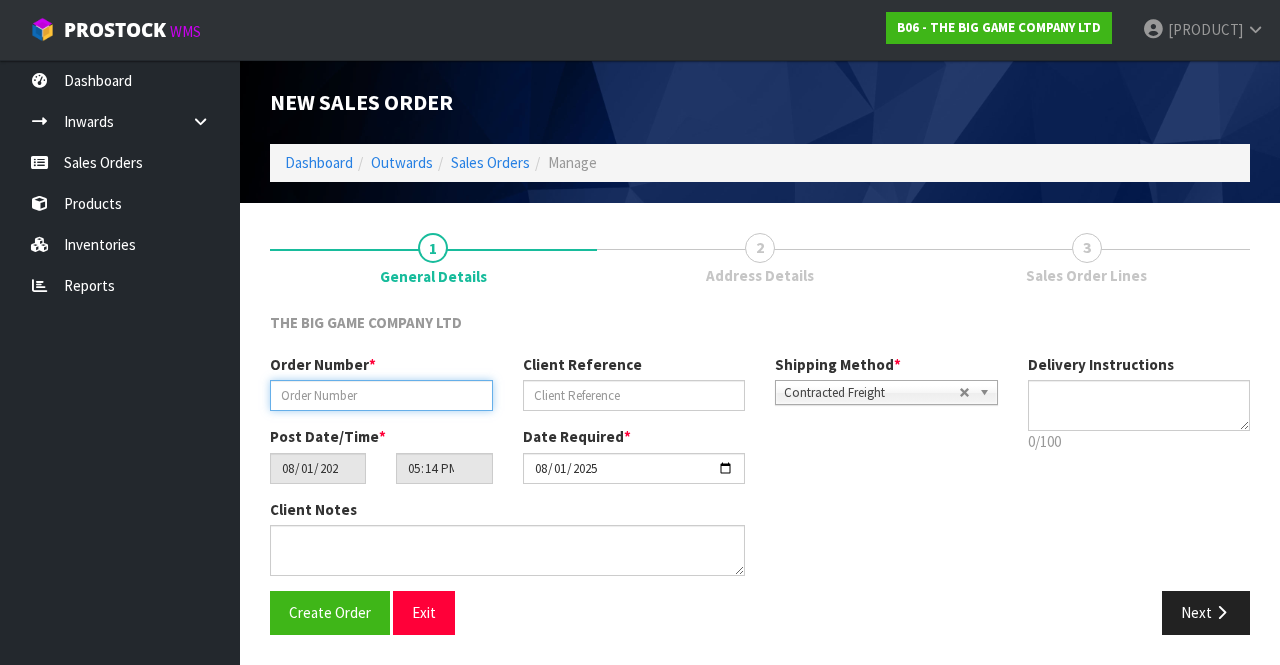 click at bounding box center [381, 395] 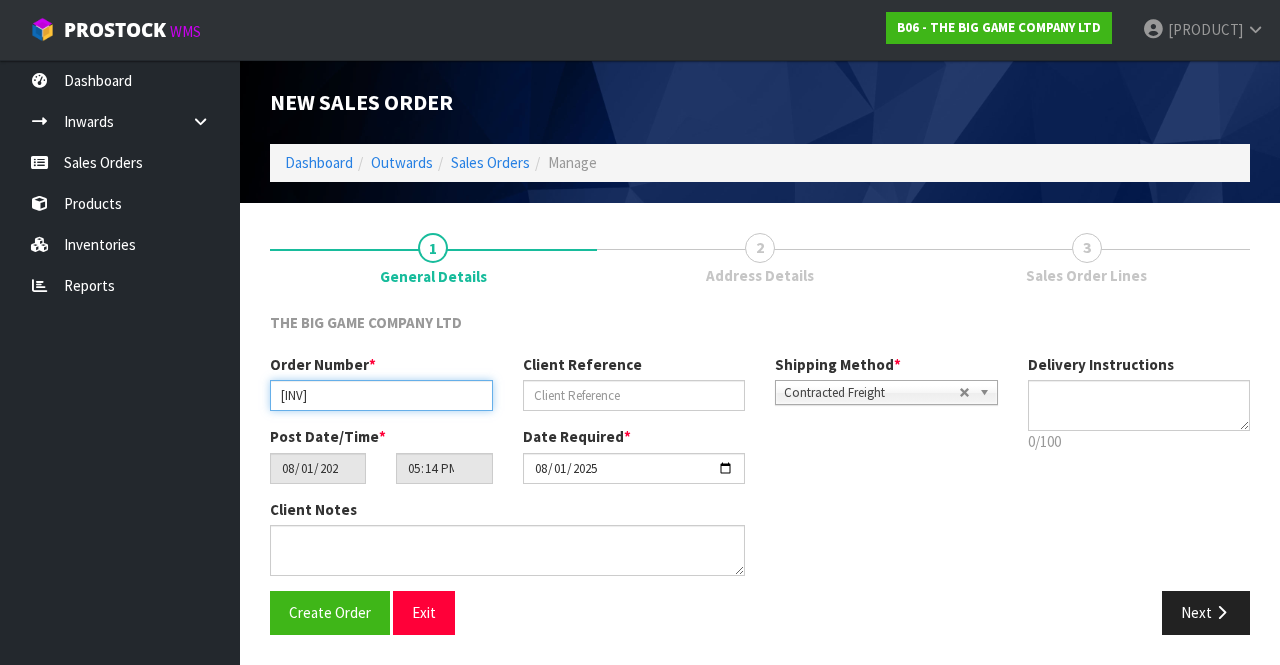 type on "[INV]" 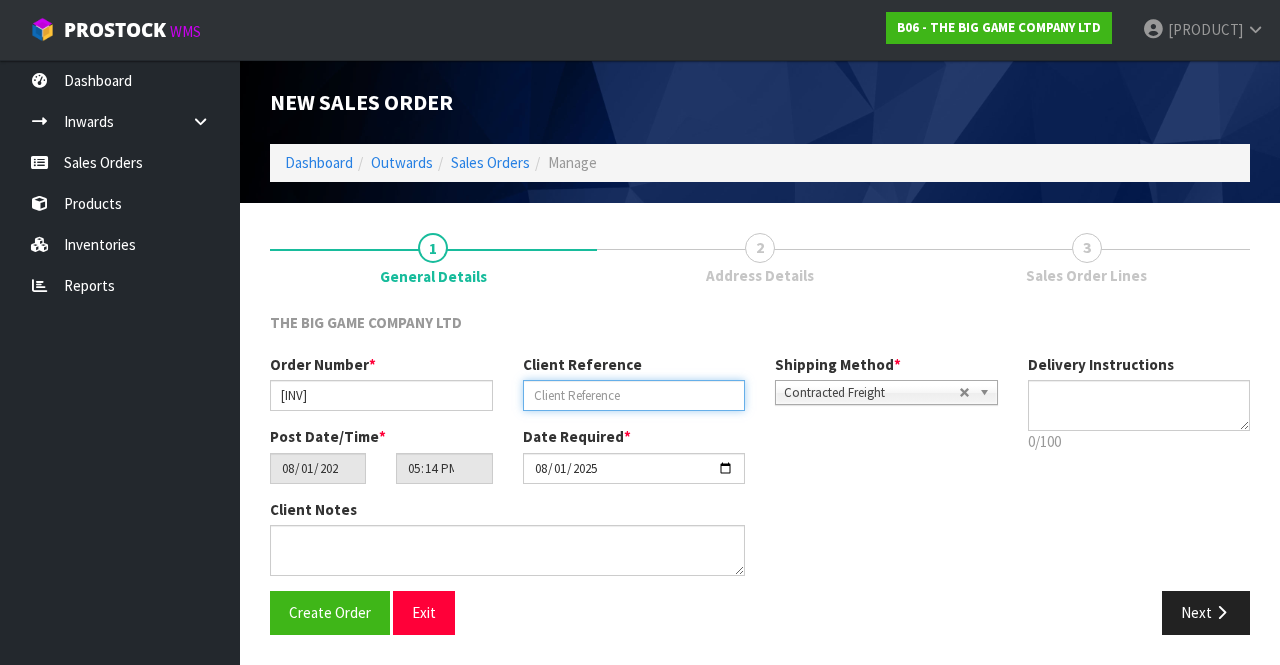 click at bounding box center [634, 395] 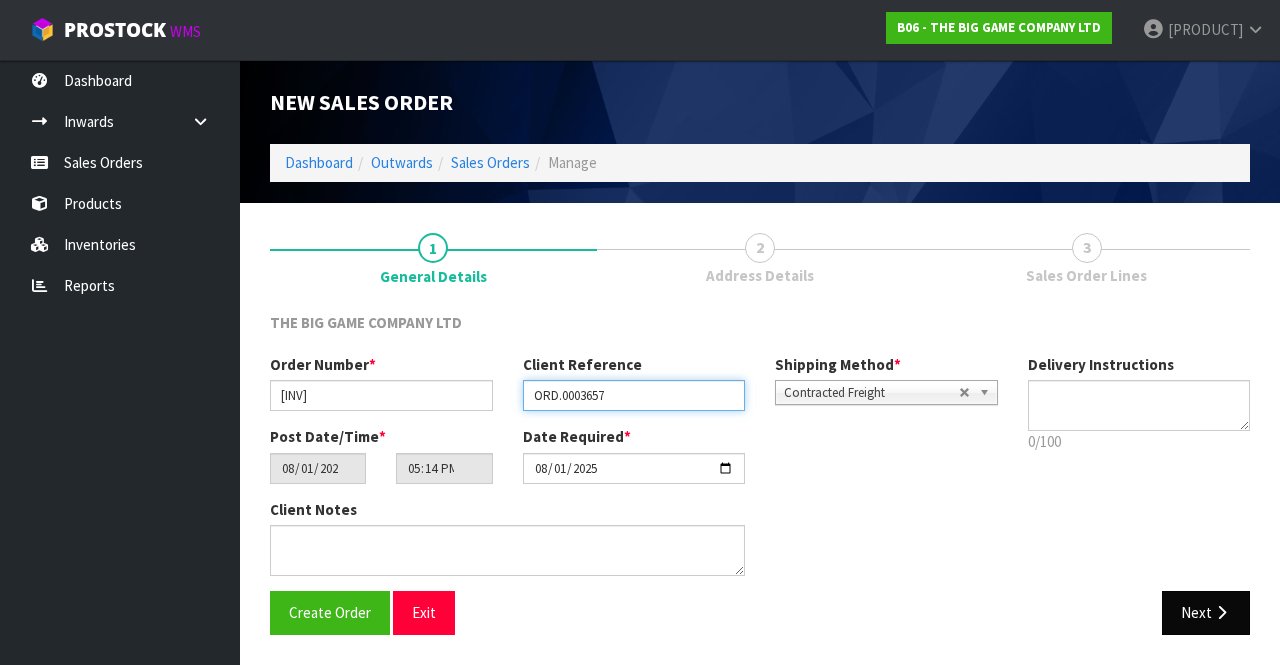 type on "ORD.0003657" 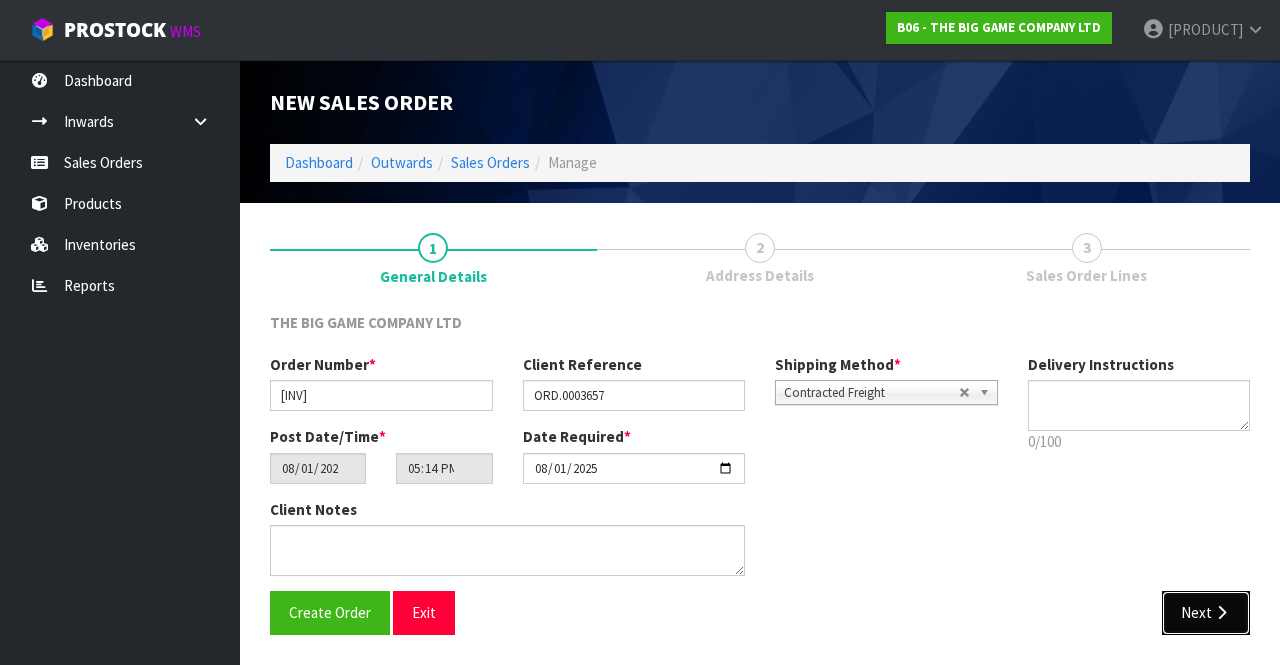 click on "Next" at bounding box center (1206, 612) 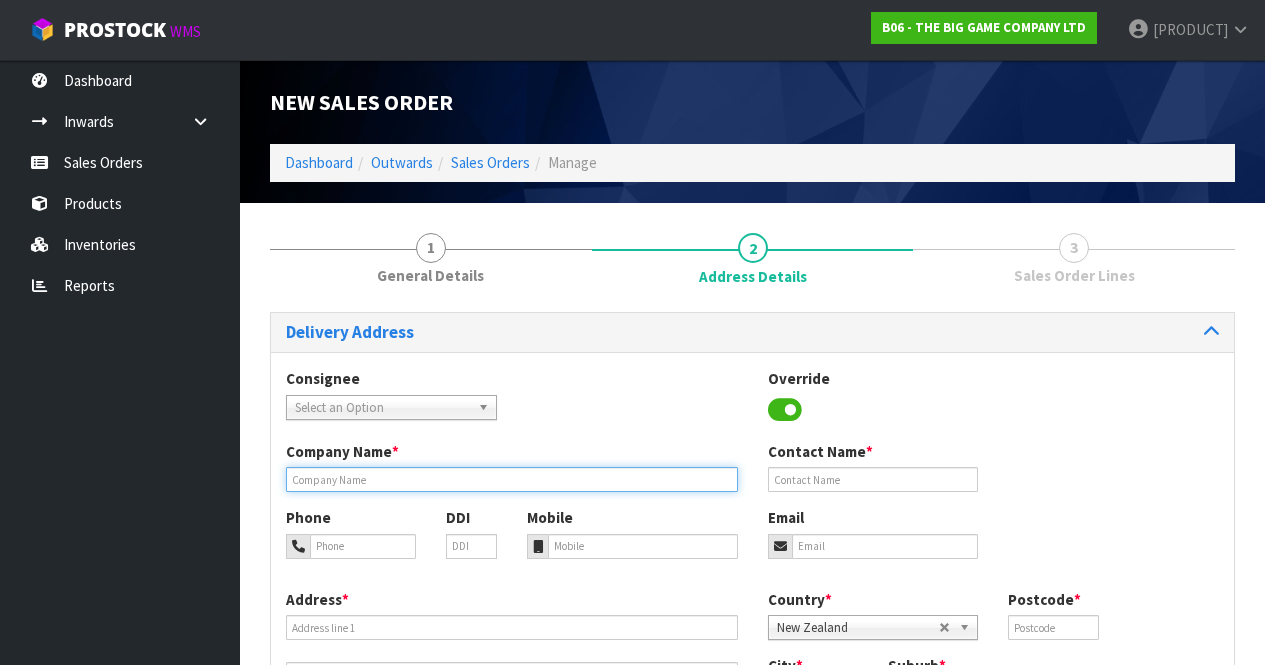 click at bounding box center (512, 479) 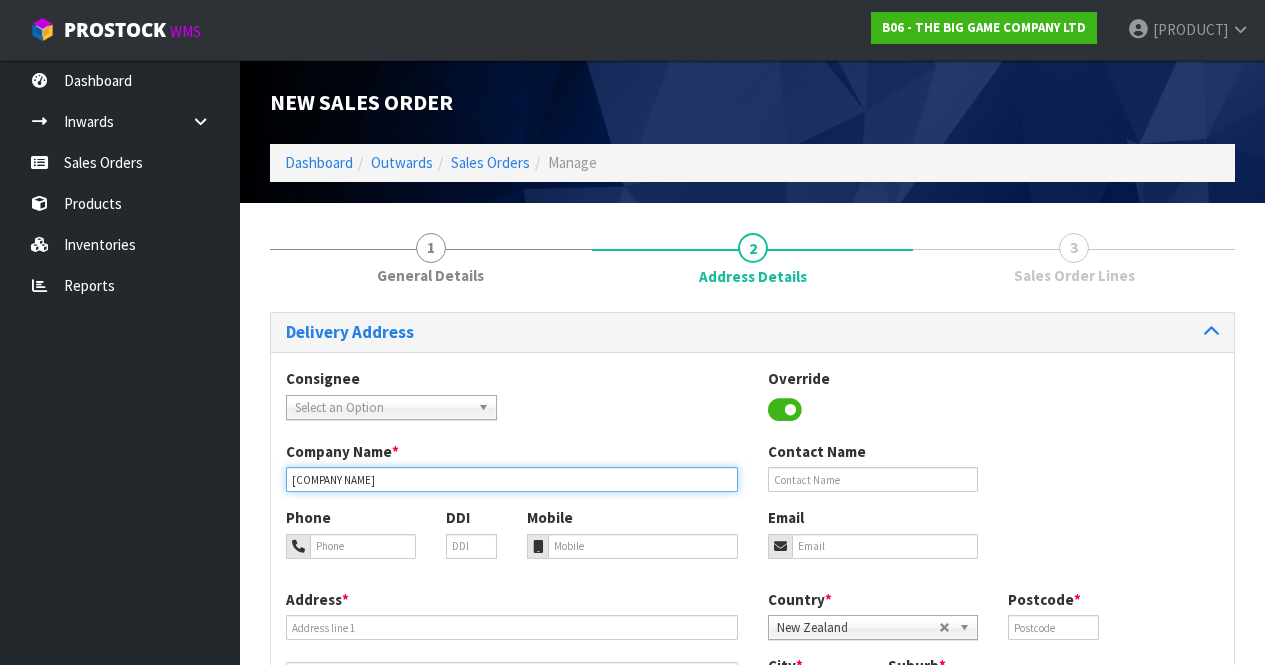 type on "[COMPANY NAME]" 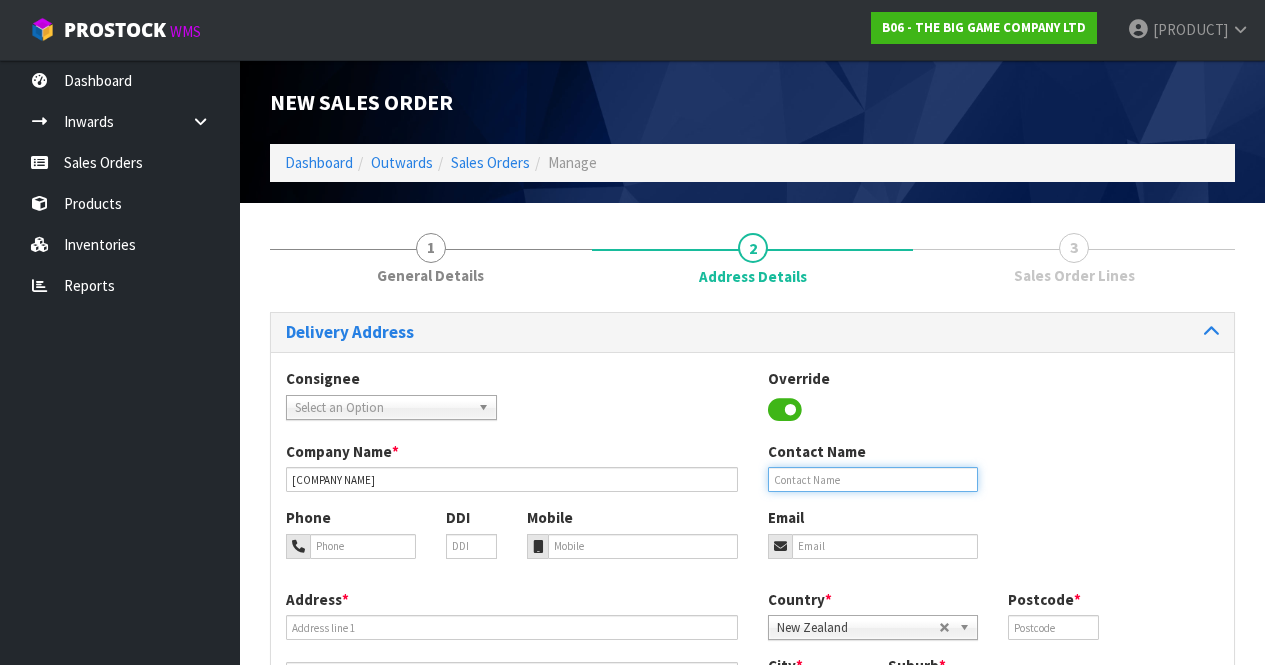 click at bounding box center [873, 479] 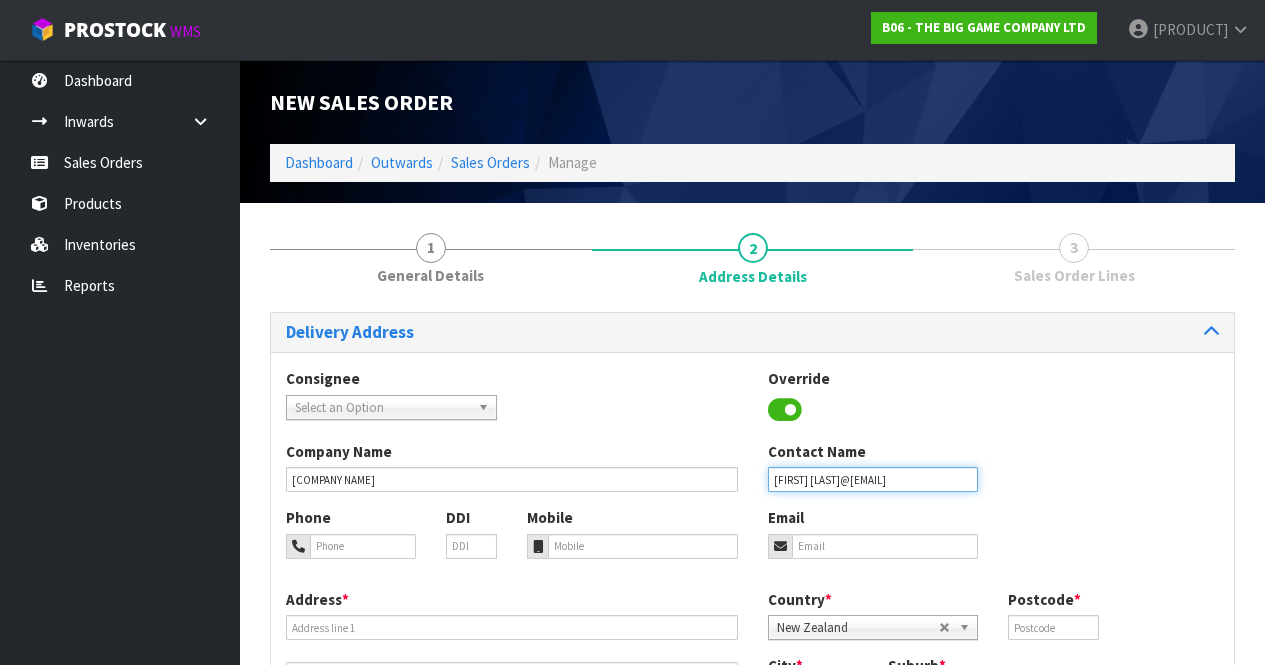 scroll, scrollTop: 0, scrollLeft: 0, axis: both 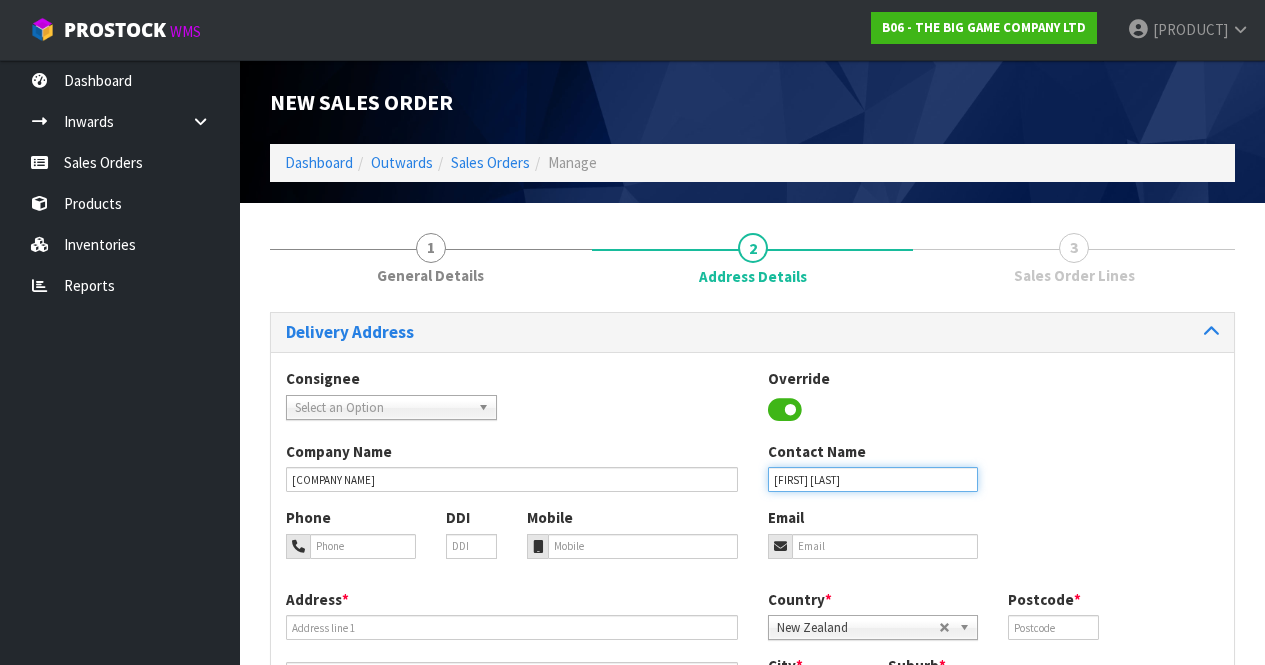 type on "[FIRST] [LAST]" 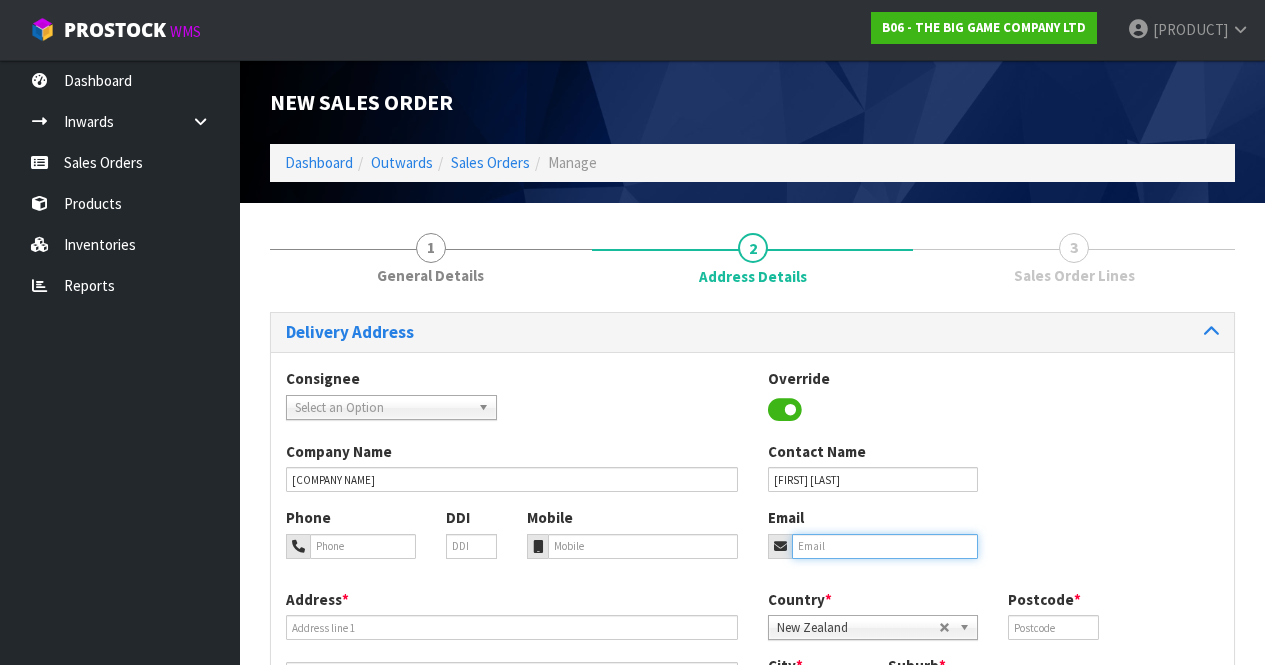 click at bounding box center (885, 546) 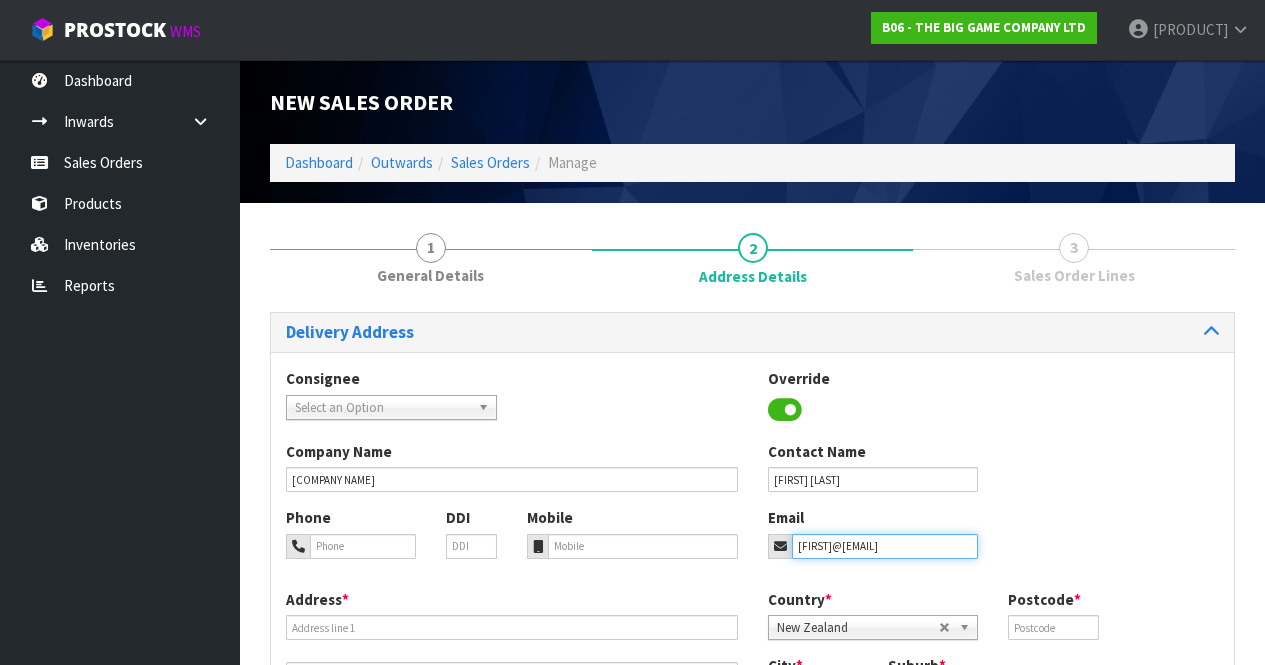 type on "[FIRST]@[EMAIL]" 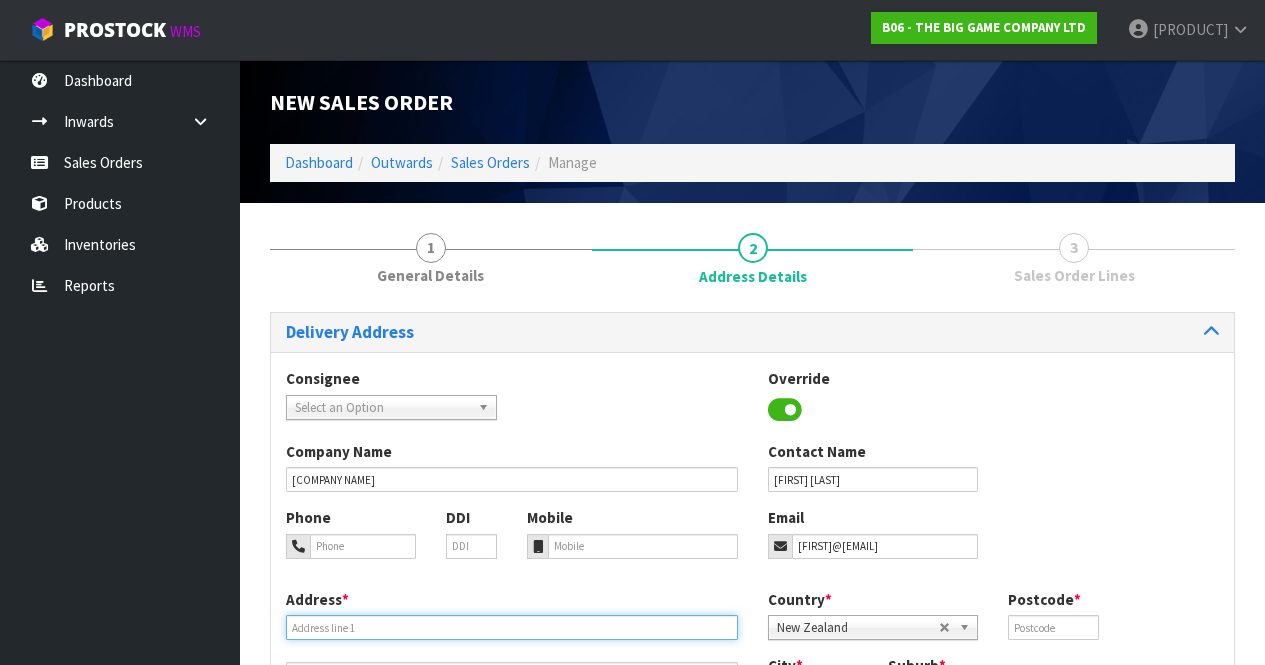 click at bounding box center (512, 627) 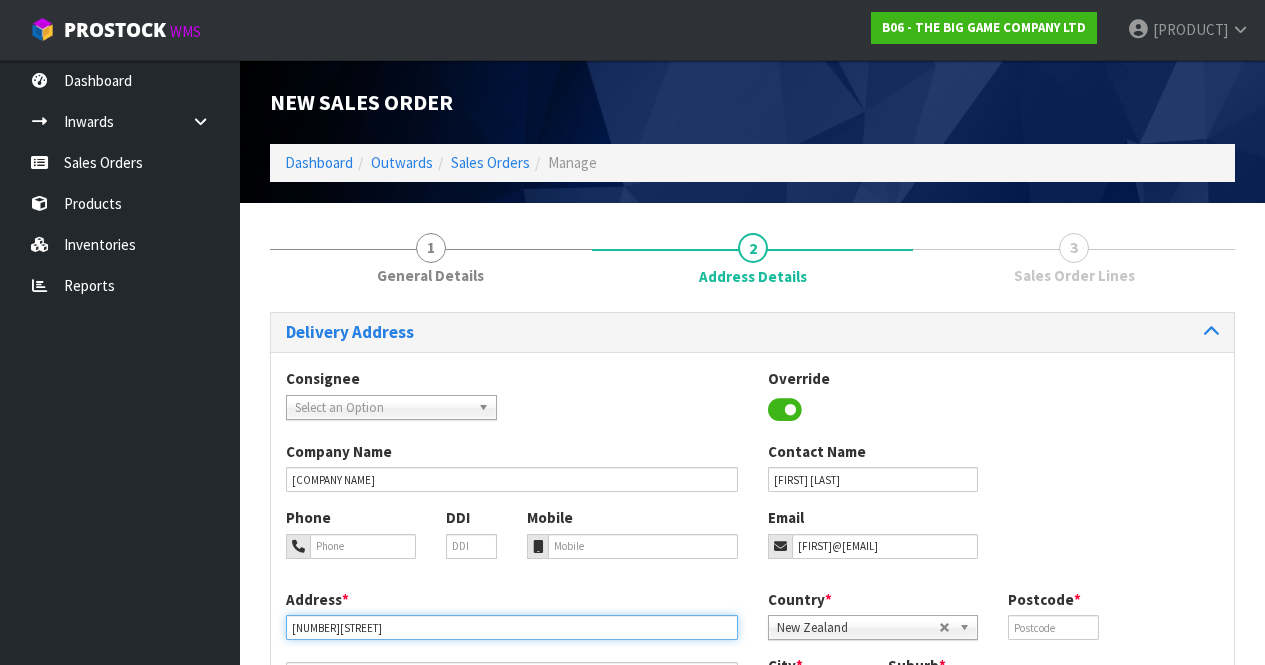 type on "[NUMBER][STREET]" 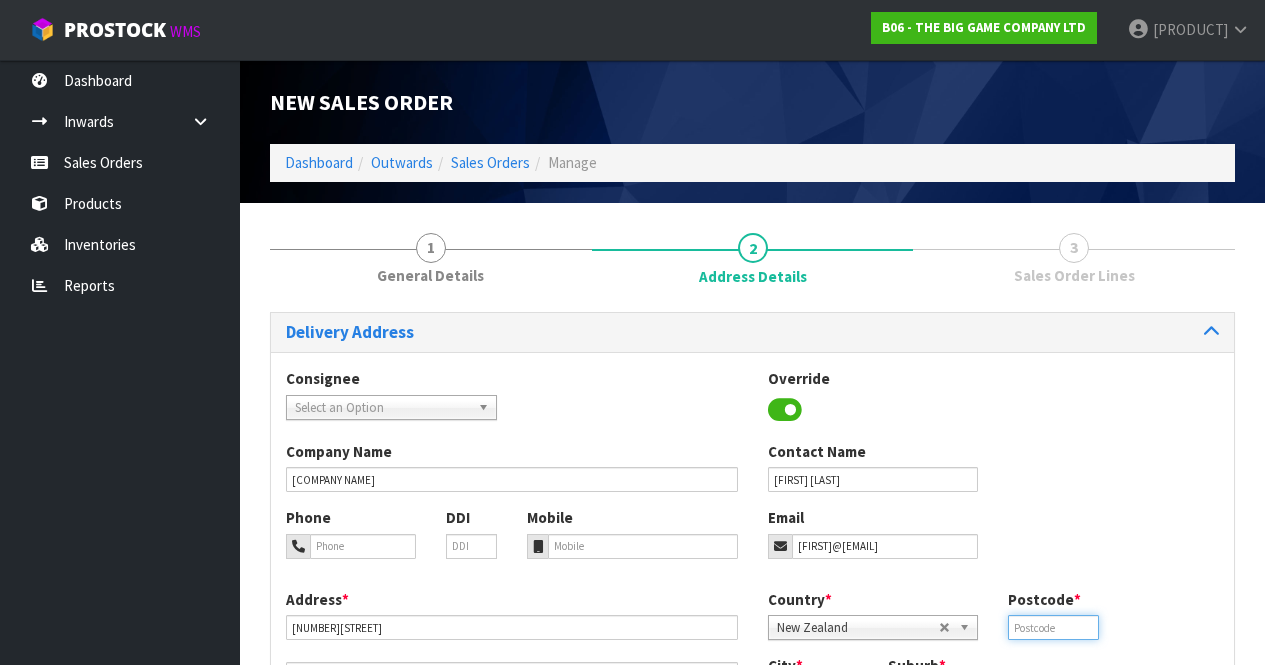 click at bounding box center [1053, 627] 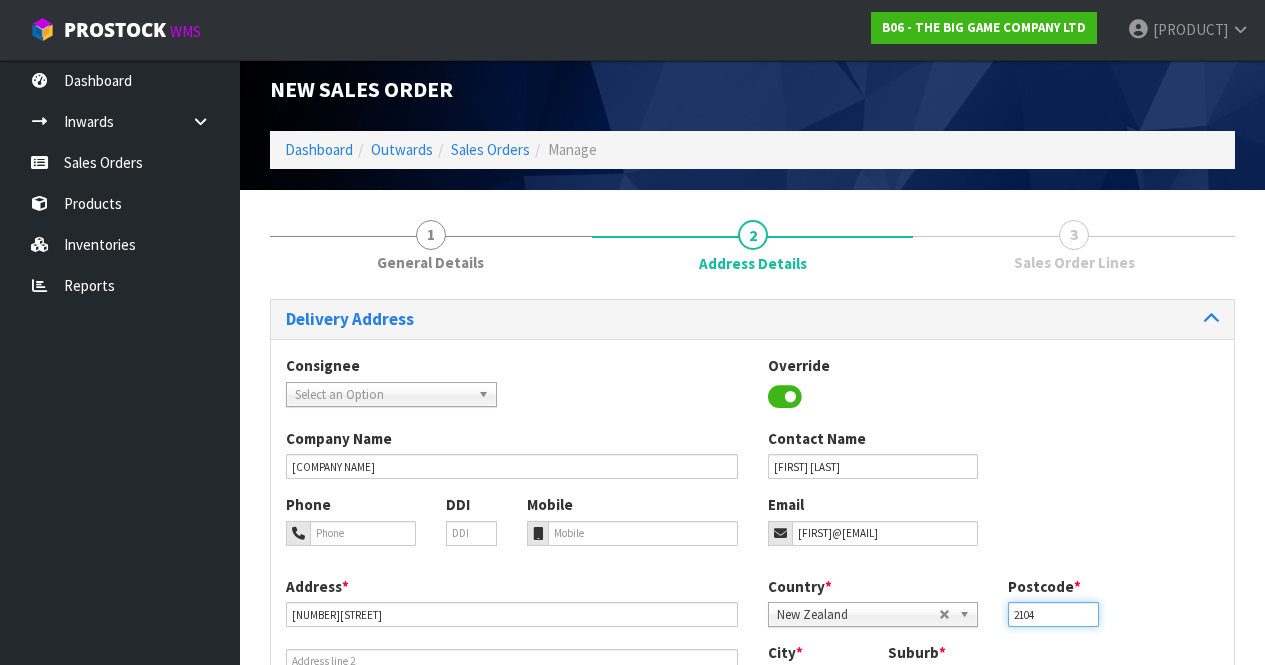 scroll, scrollTop: 72, scrollLeft: 0, axis: vertical 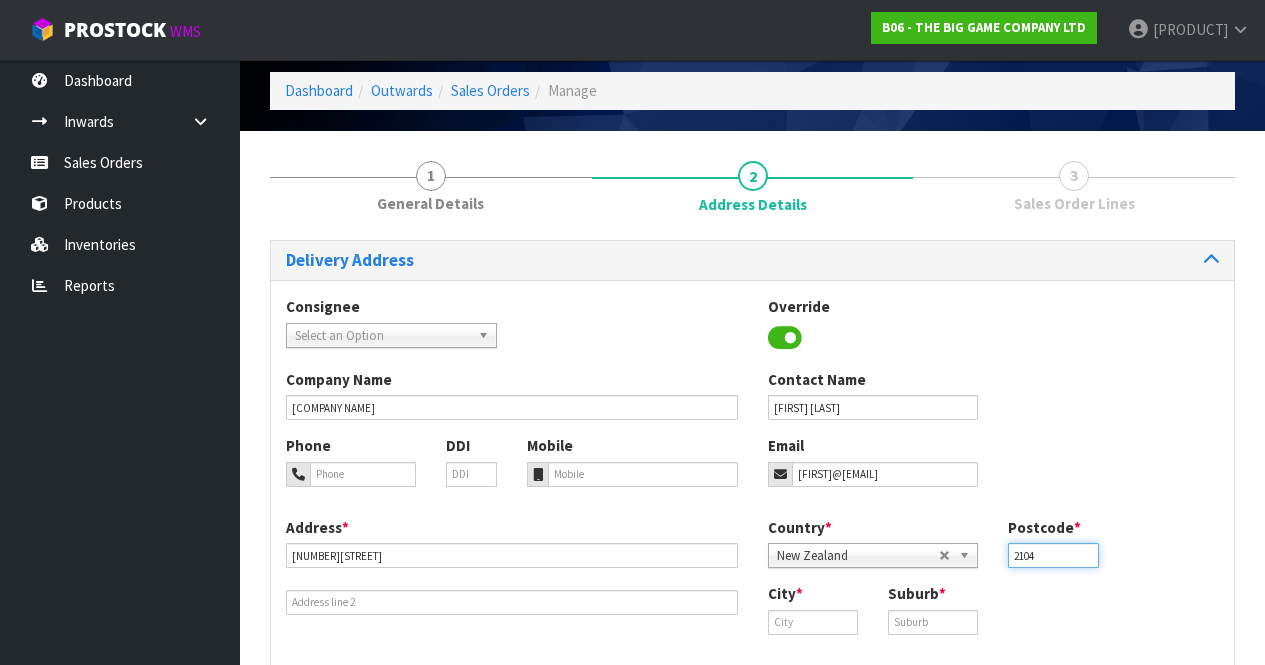 type on "2104" 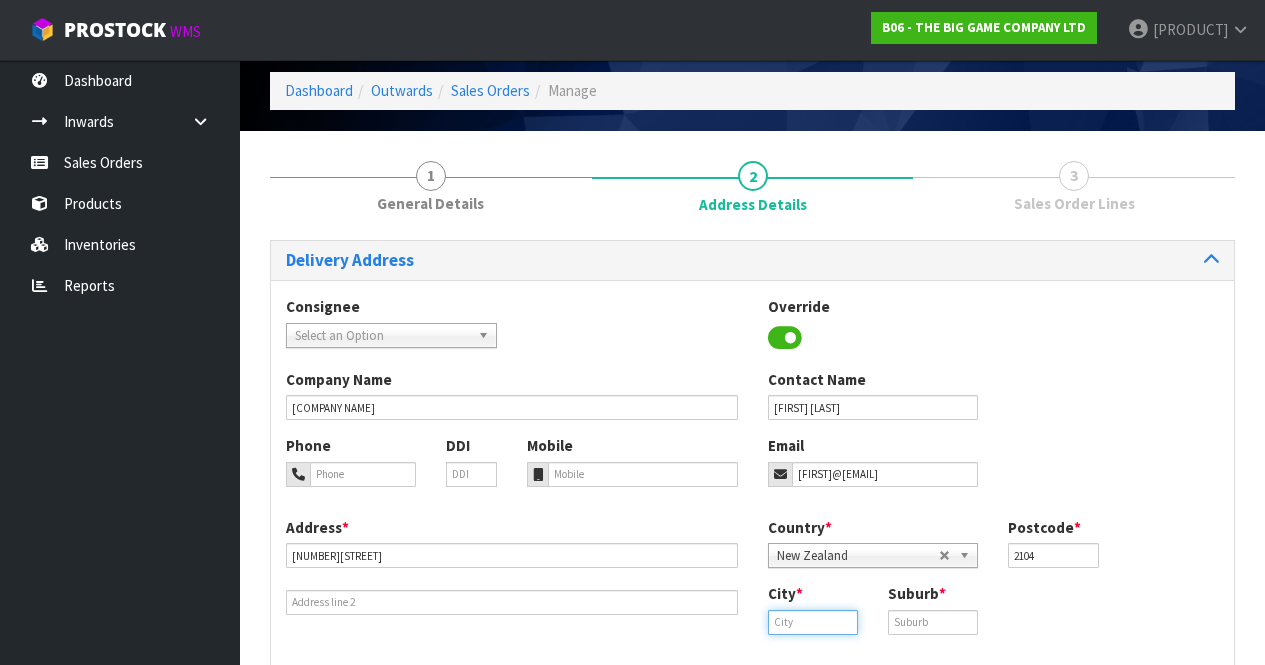click at bounding box center [813, 622] 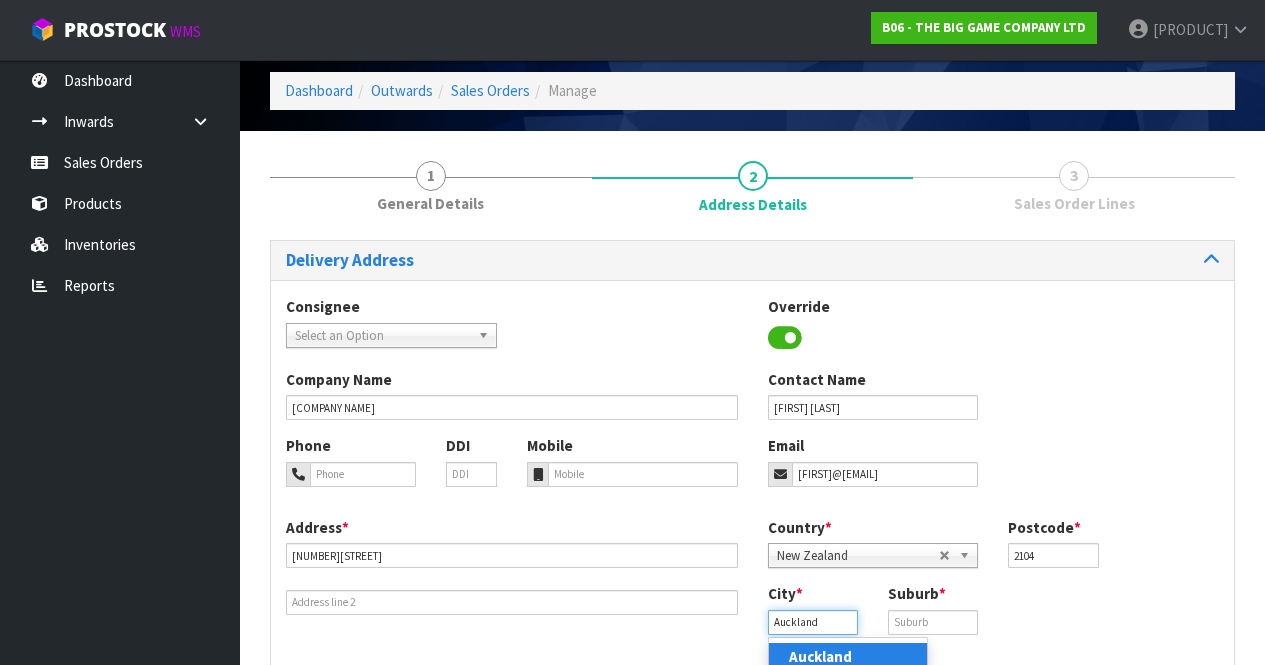 type on "Auckland" 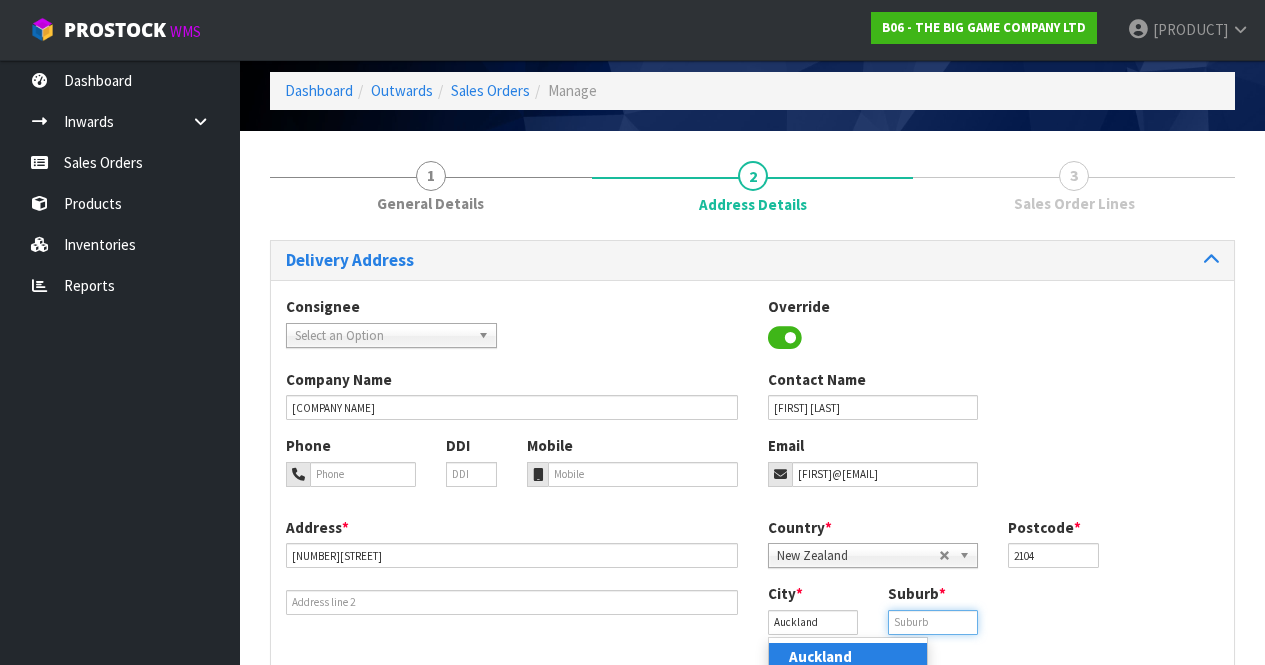 click at bounding box center (933, 622) 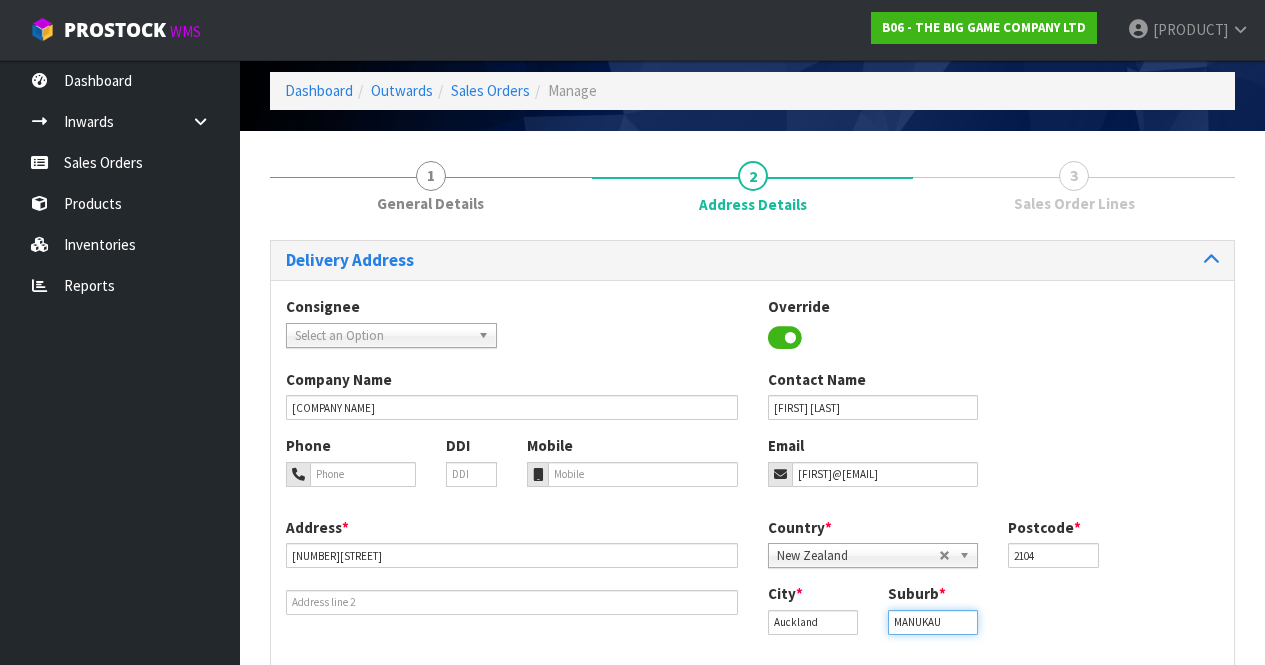 type on "MANUKAU" 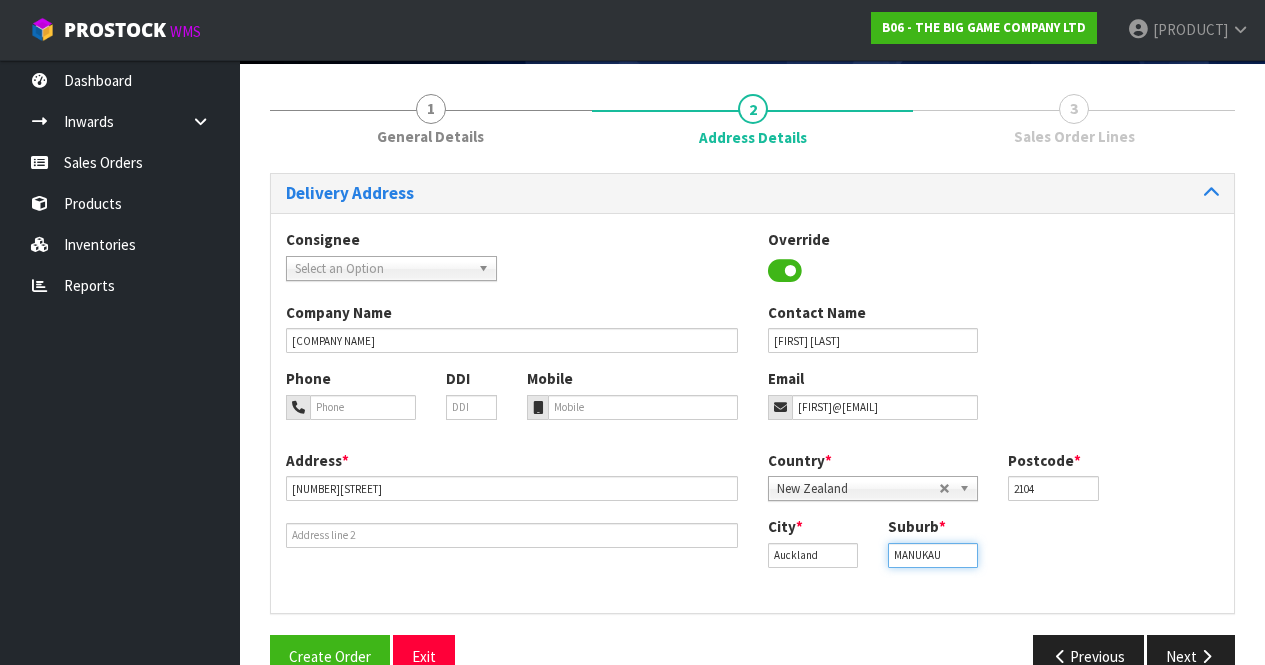 scroll, scrollTop: 182, scrollLeft: 0, axis: vertical 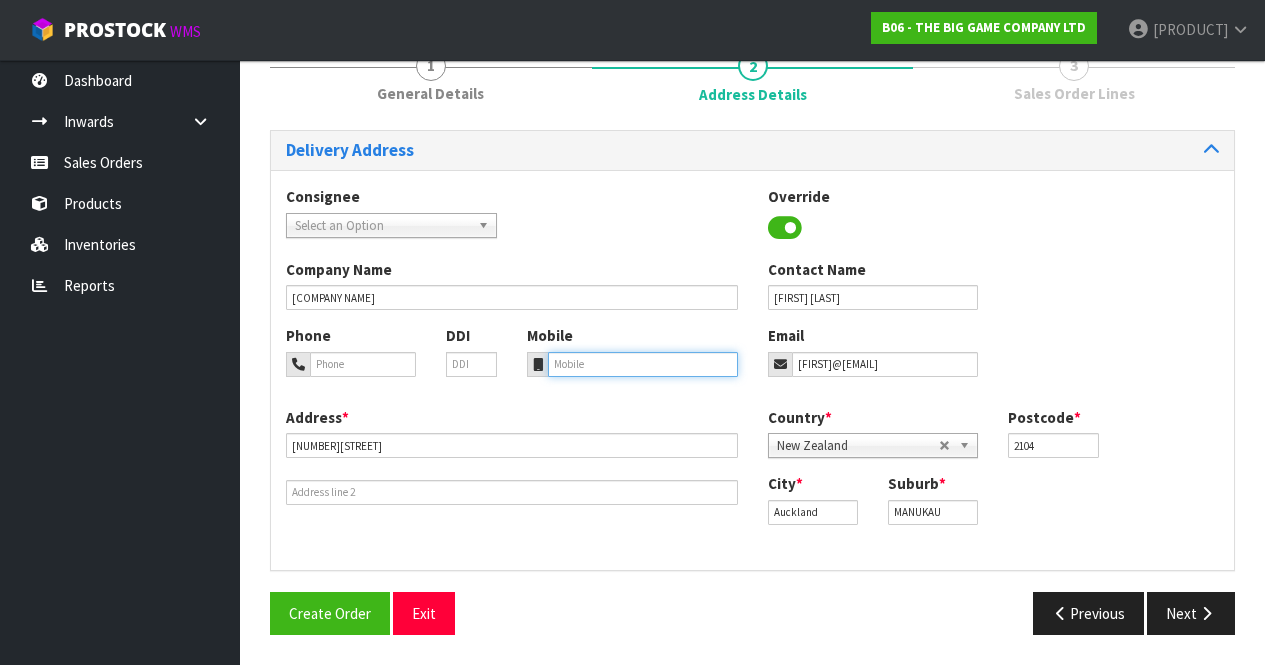 click at bounding box center [643, 364] 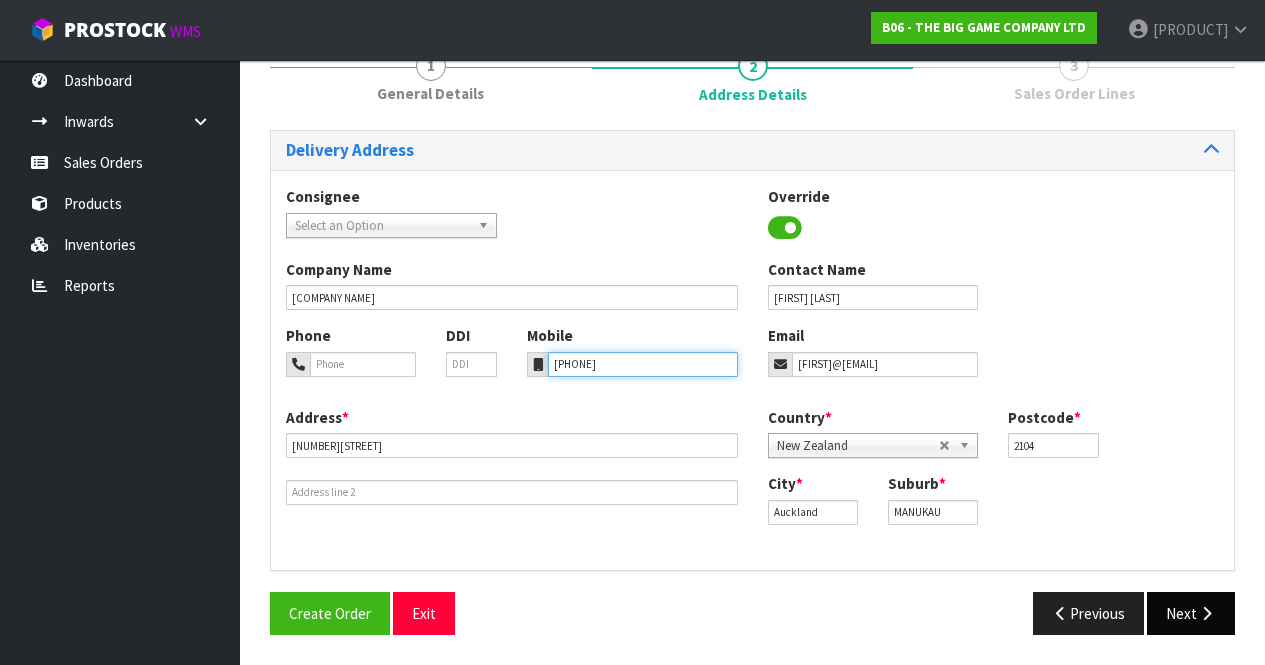 type on "[PHONE]" 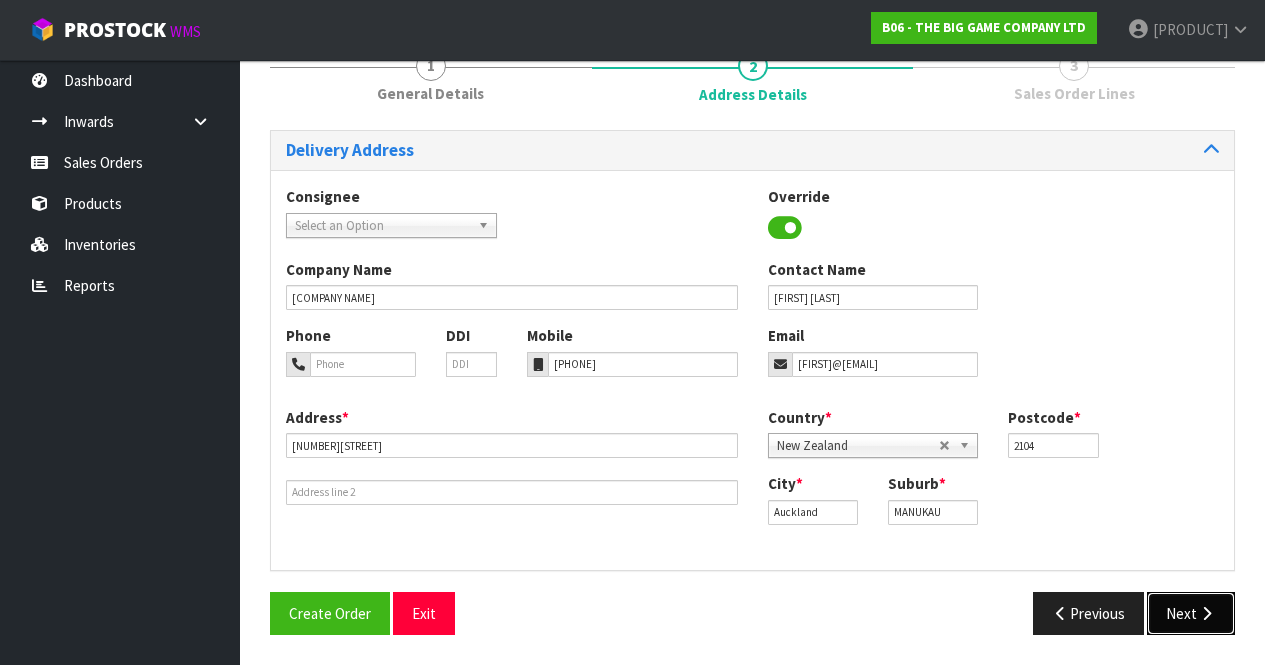 click on "Next" at bounding box center (1191, 613) 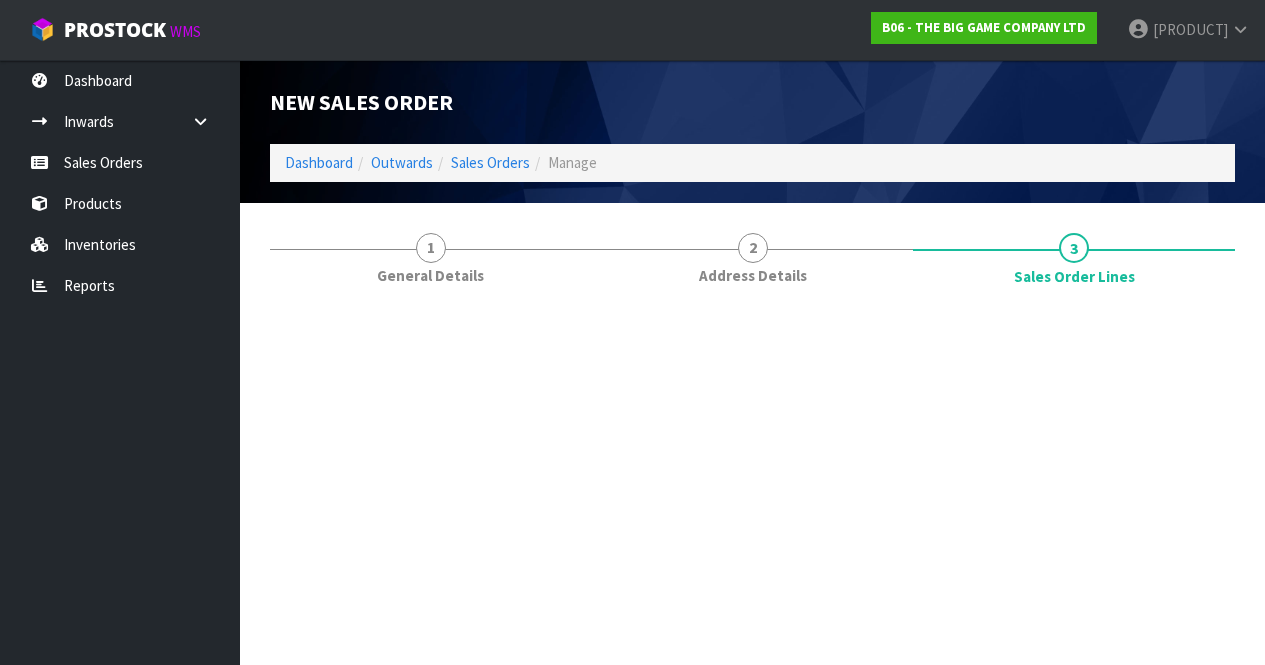scroll, scrollTop: 0, scrollLeft: 0, axis: both 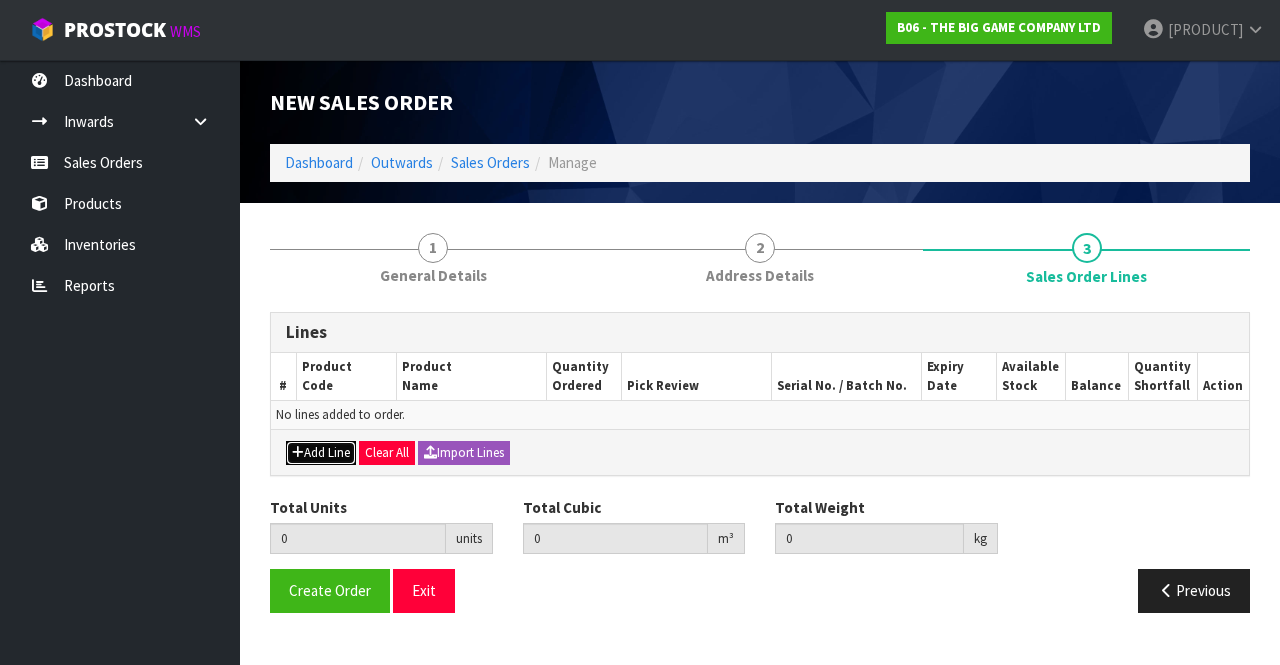 click on "Add Line" at bounding box center (321, 453) 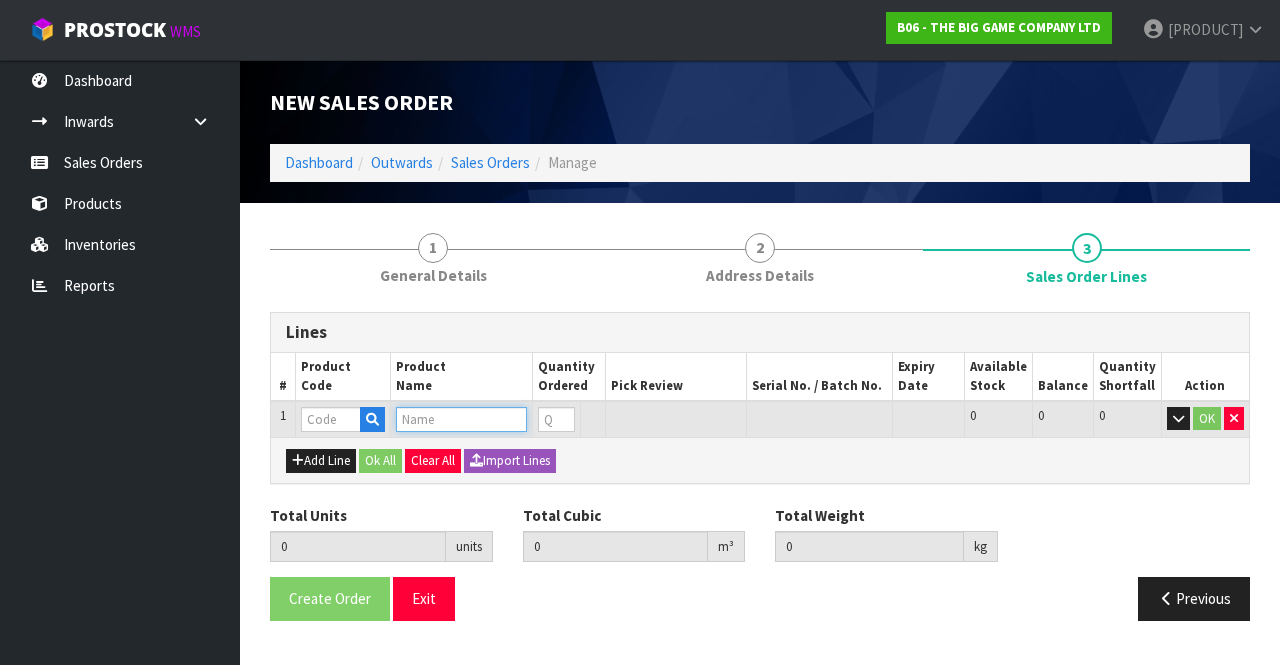 click at bounding box center (461, 419) 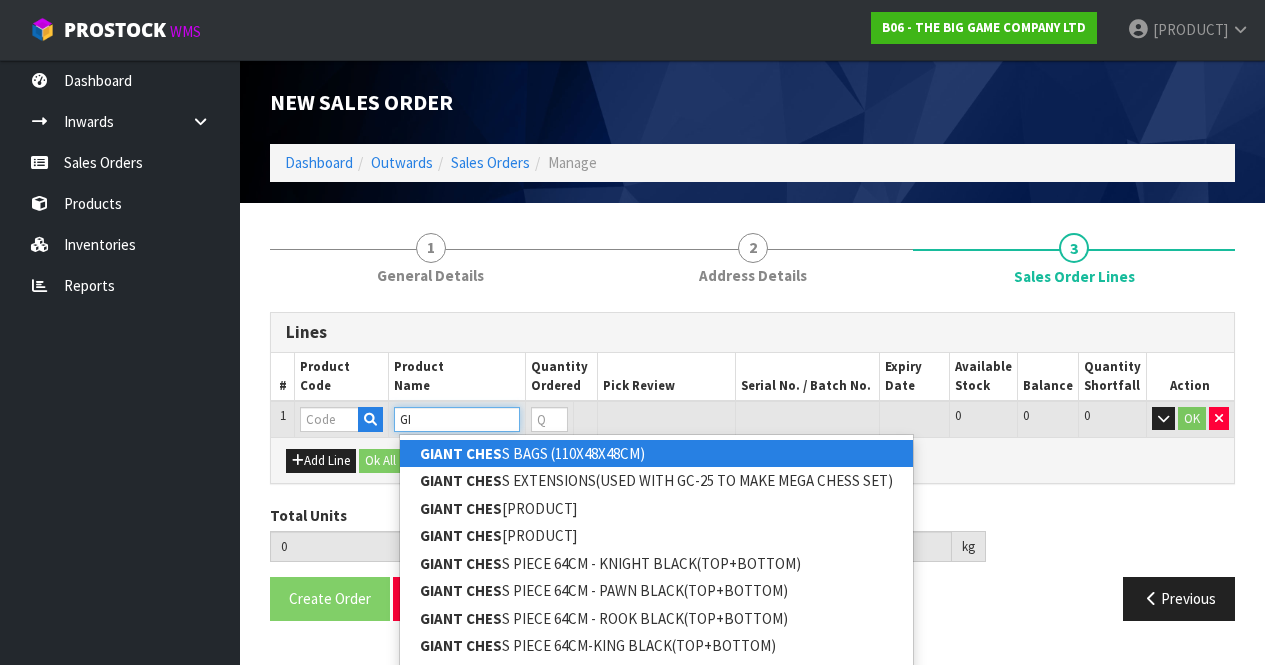 type on "G" 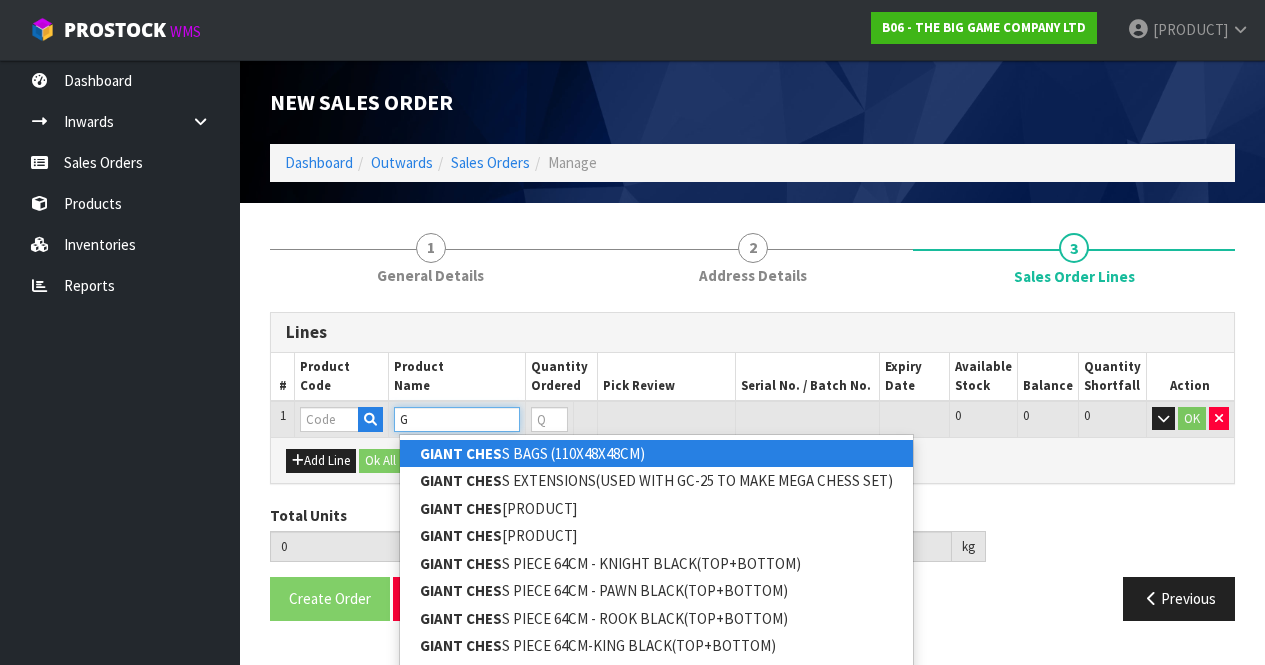 type 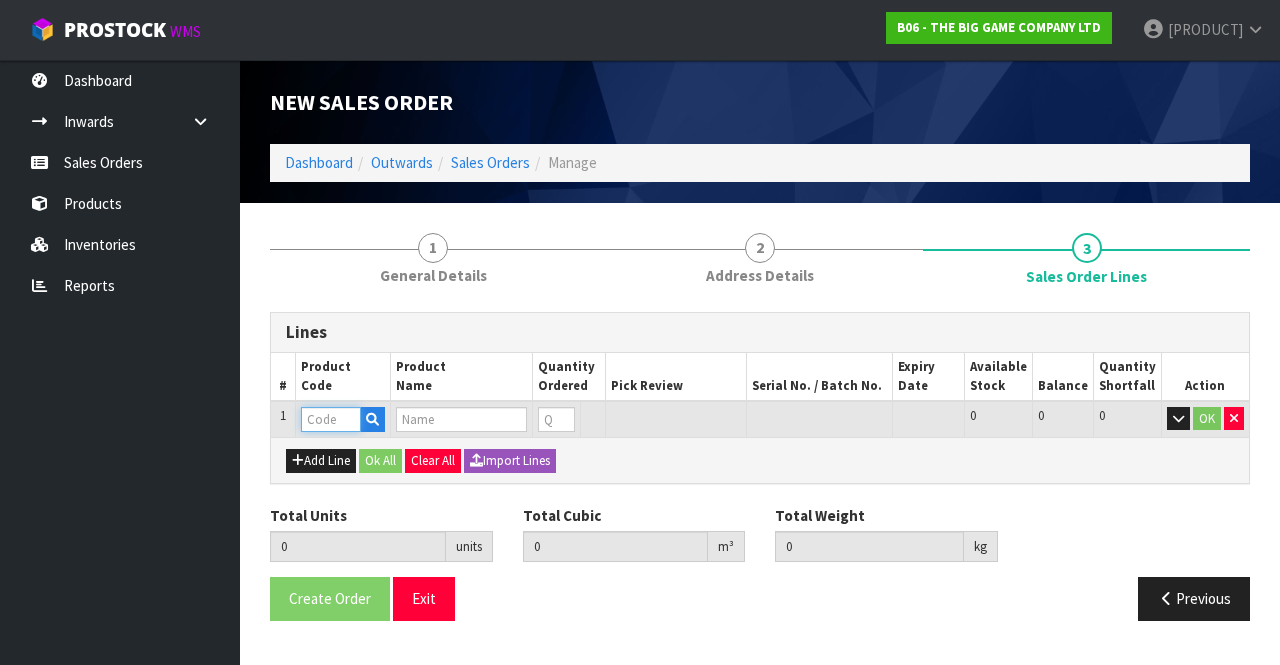 click at bounding box center [331, 419] 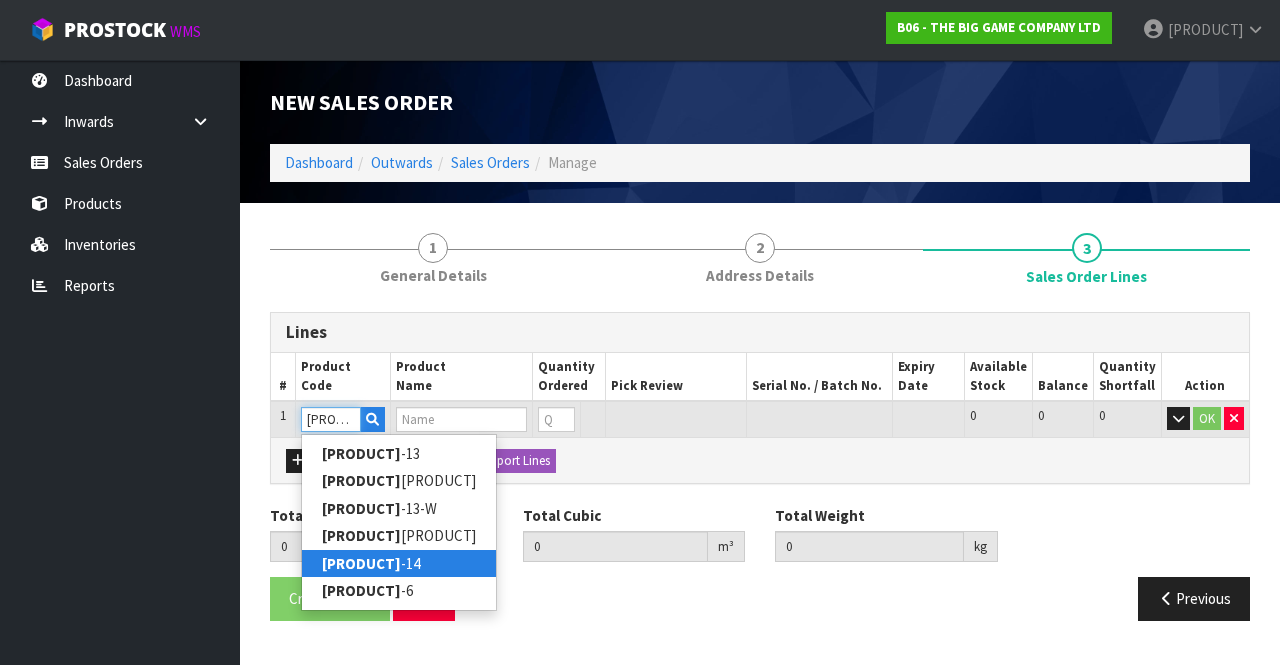 type on "[PRODUCT]" 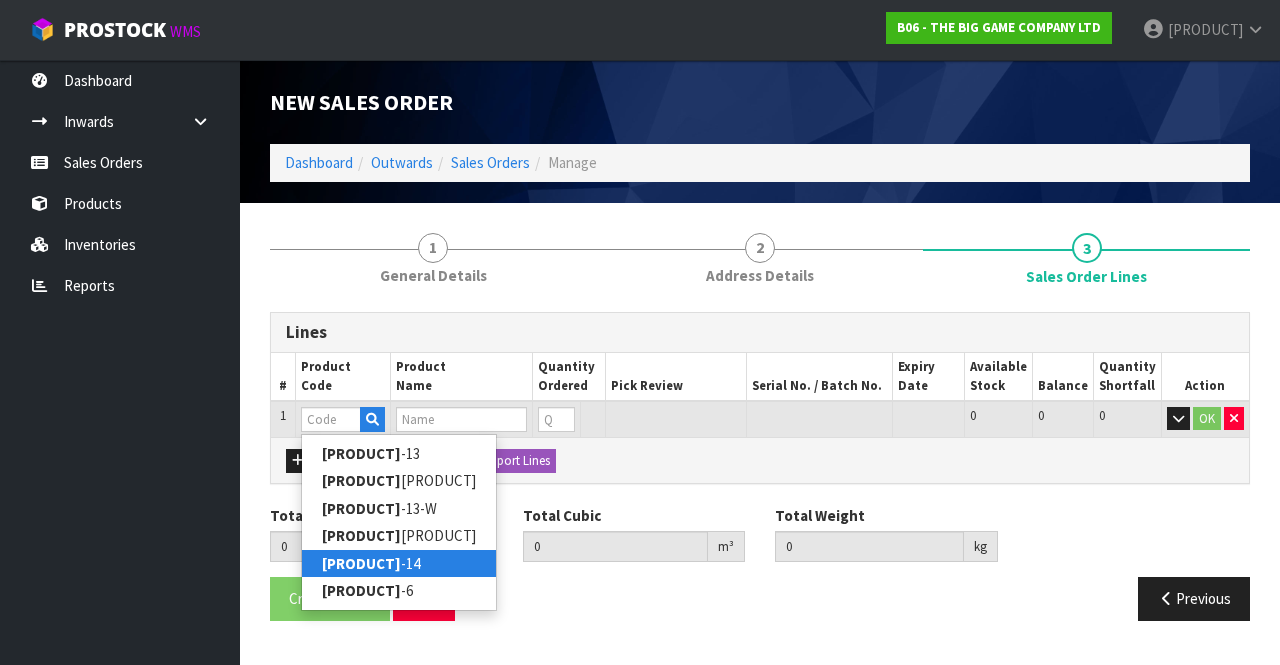 click on "[PRODUCT]" at bounding box center [399, 563] 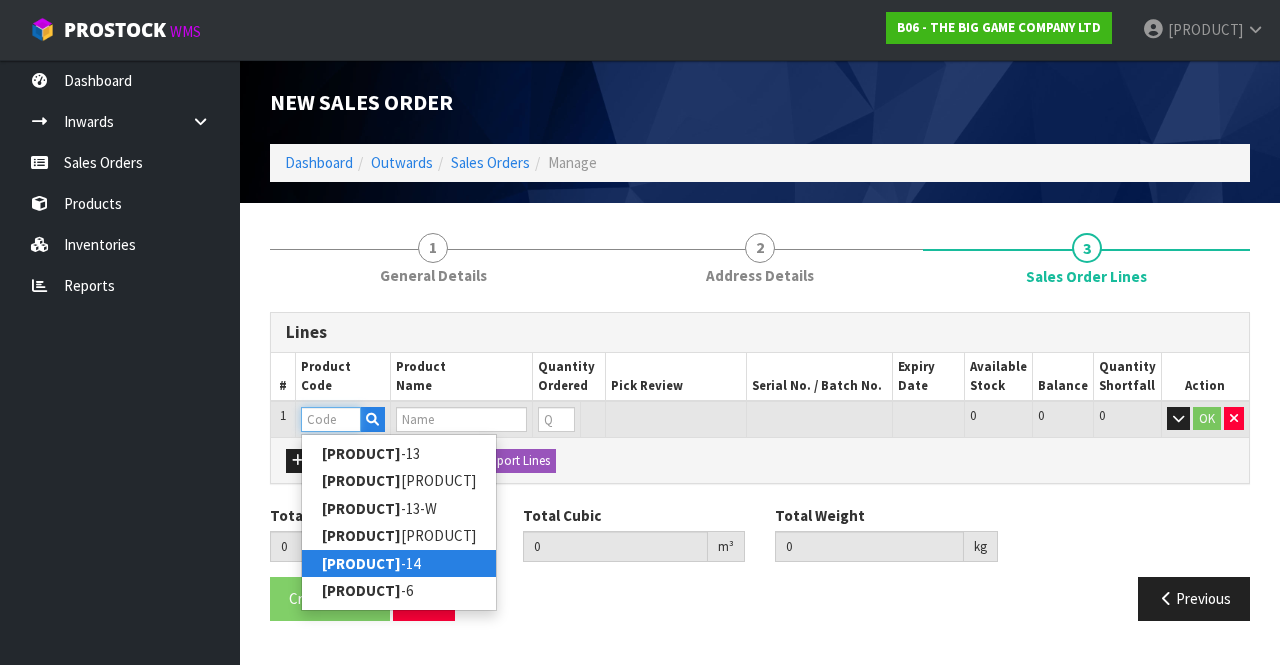 type on "BHGM-14" 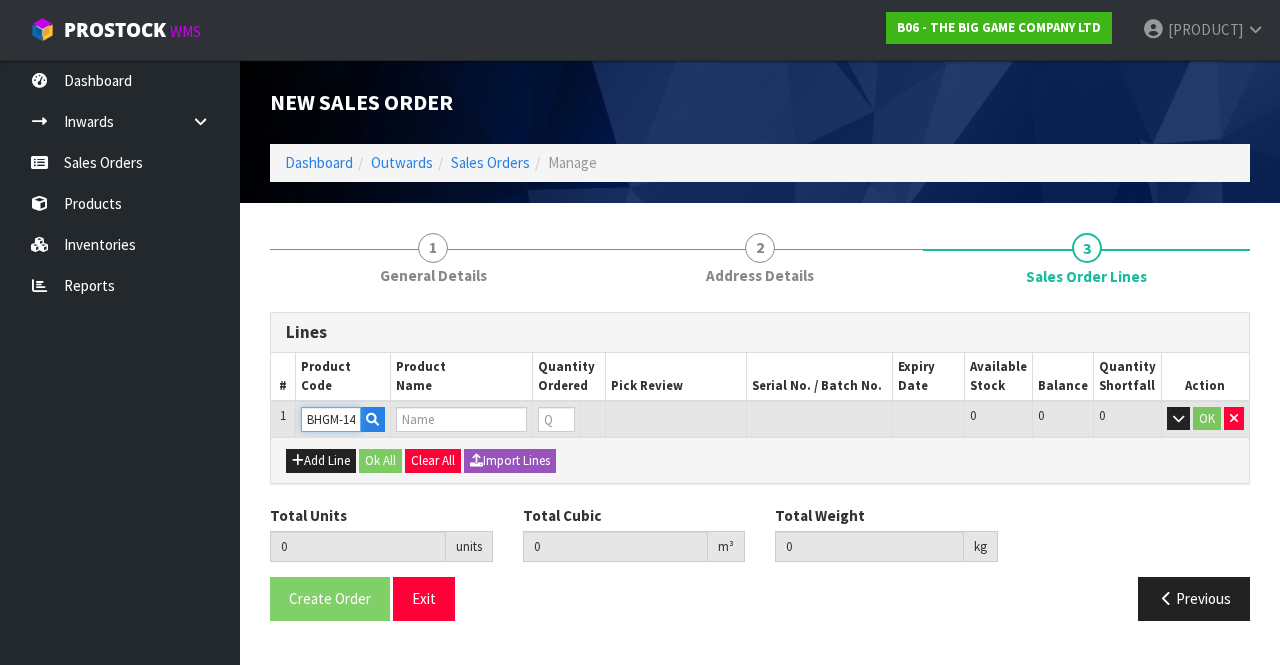 type on "0.000000" 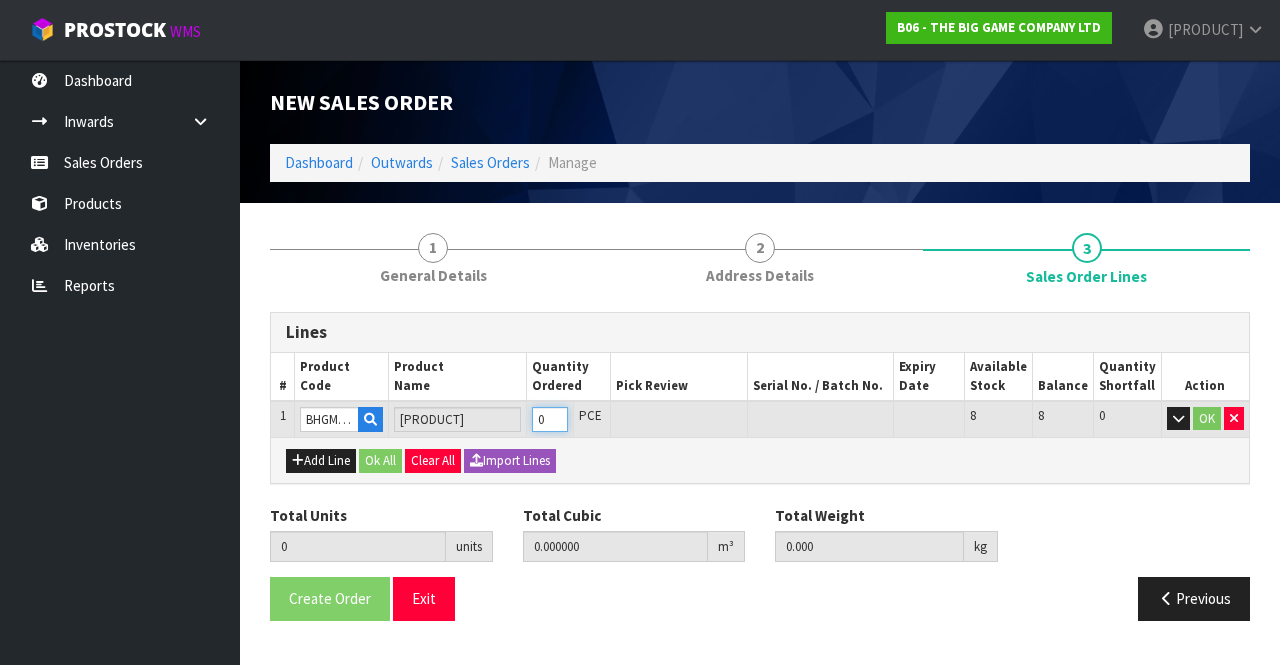 type on "1" 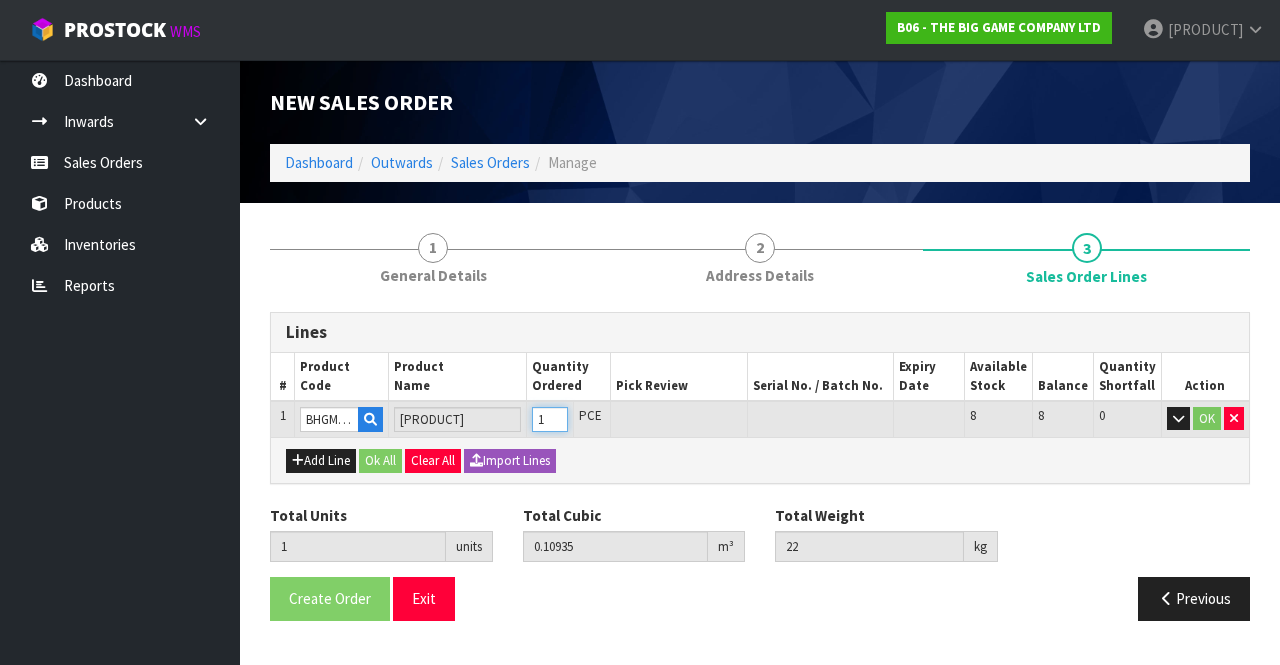 type on "1" 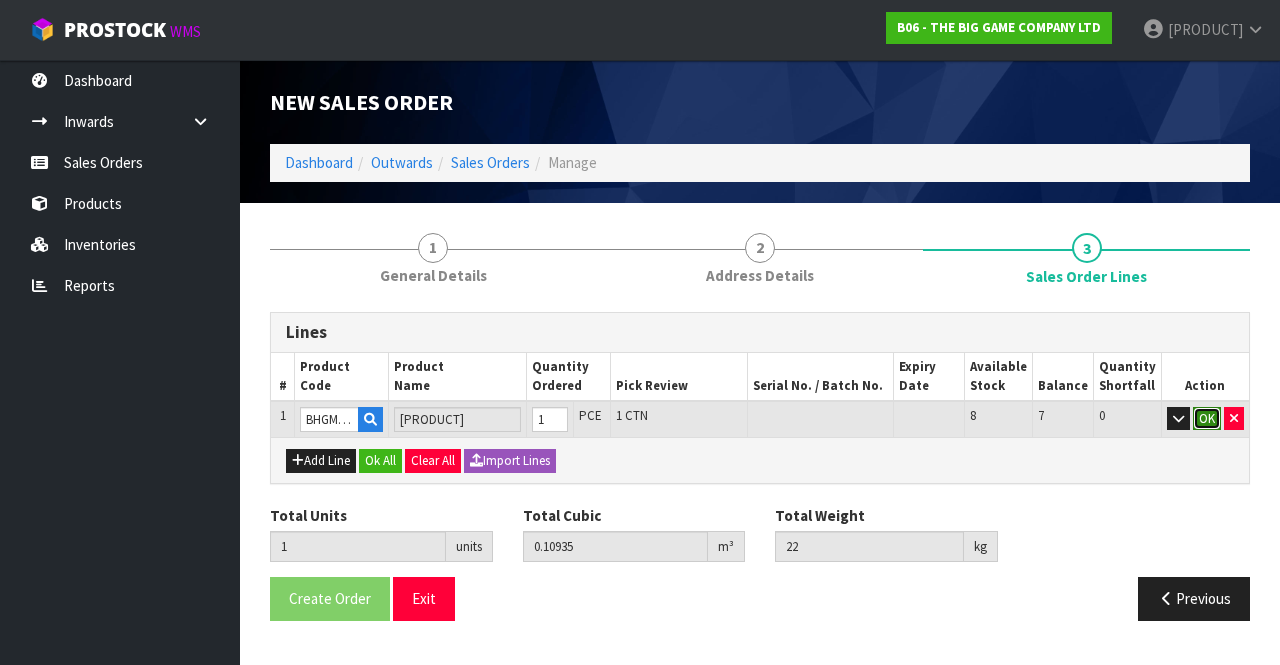 click on "OK" at bounding box center [1207, 419] 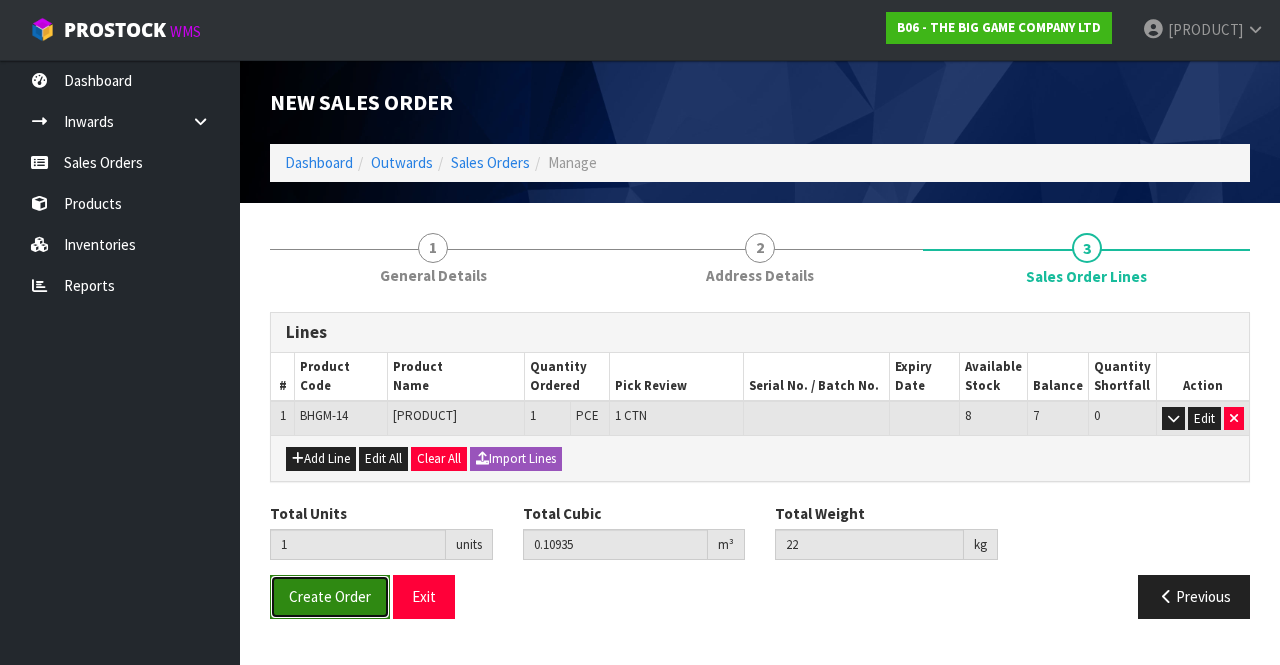 click on "Create Order" at bounding box center [330, 596] 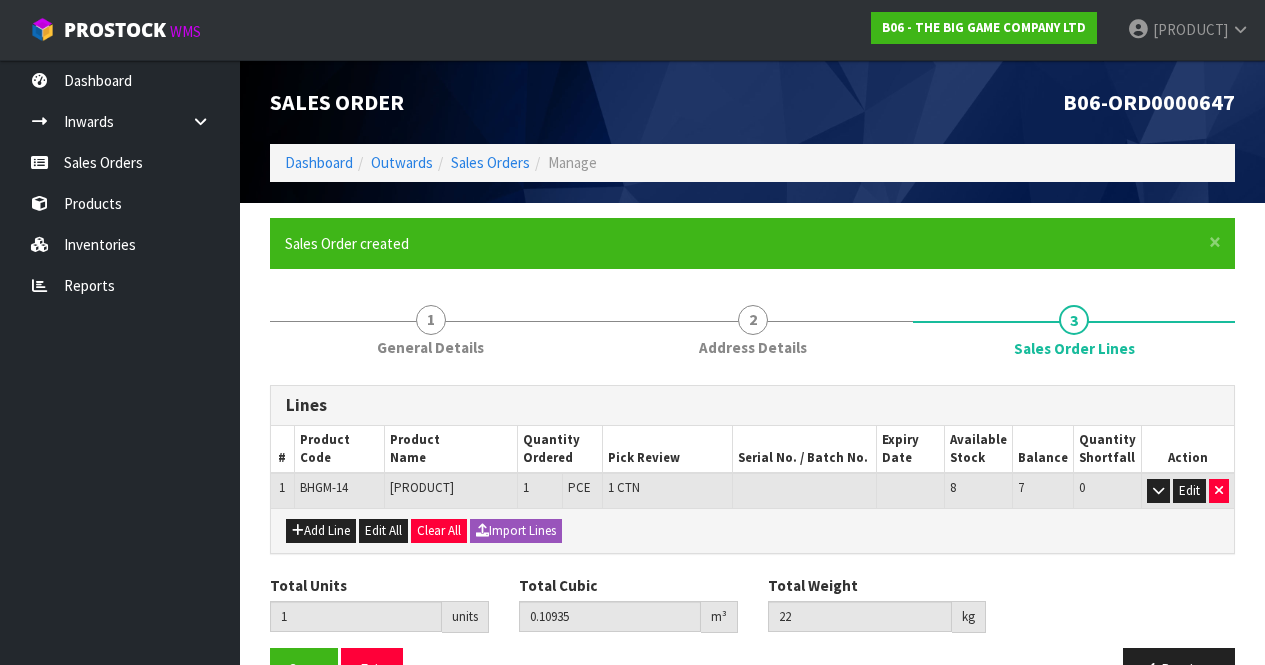 scroll, scrollTop: 69, scrollLeft: 0, axis: vertical 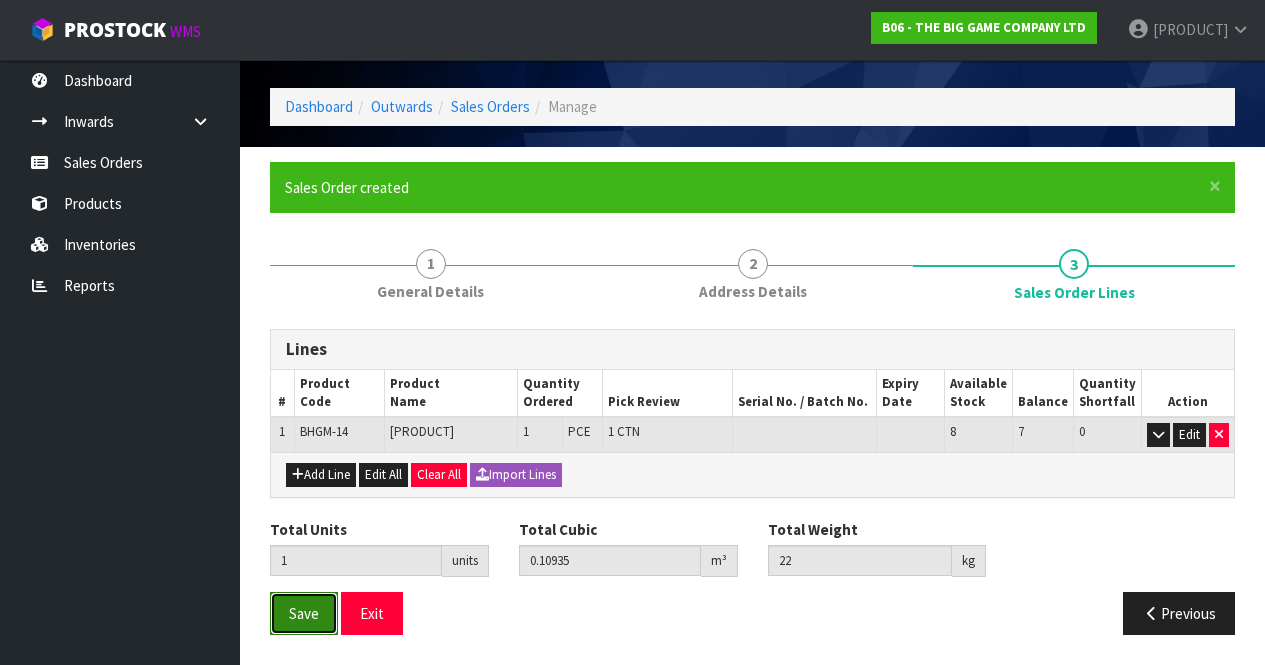 click on "Save" at bounding box center (304, 613) 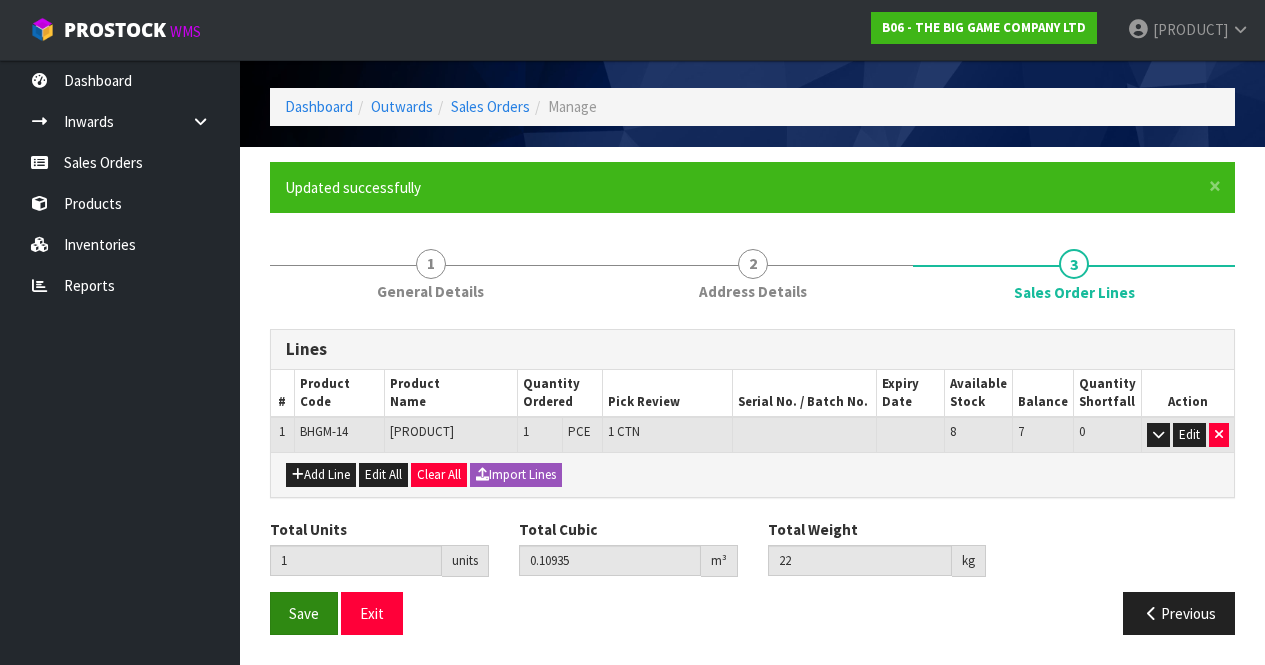 scroll, scrollTop: 0, scrollLeft: 0, axis: both 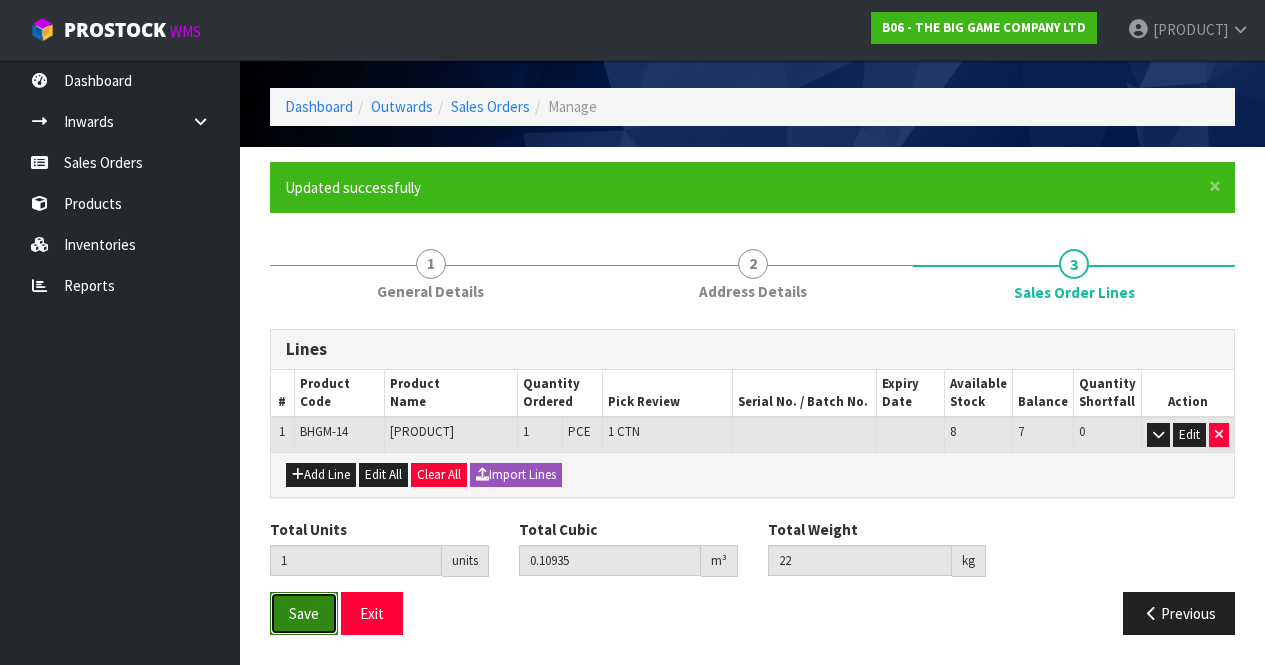 click on "Save" at bounding box center [304, 613] 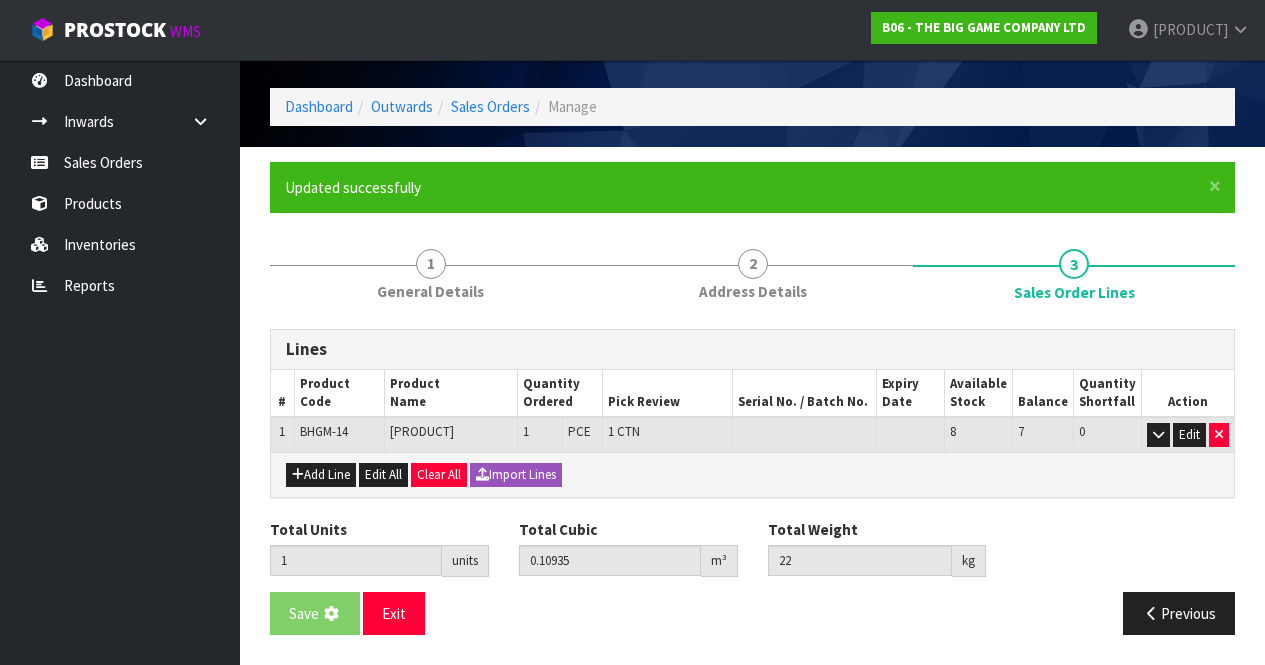scroll, scrollTop: 0, scrollLeft: 0, axis: both 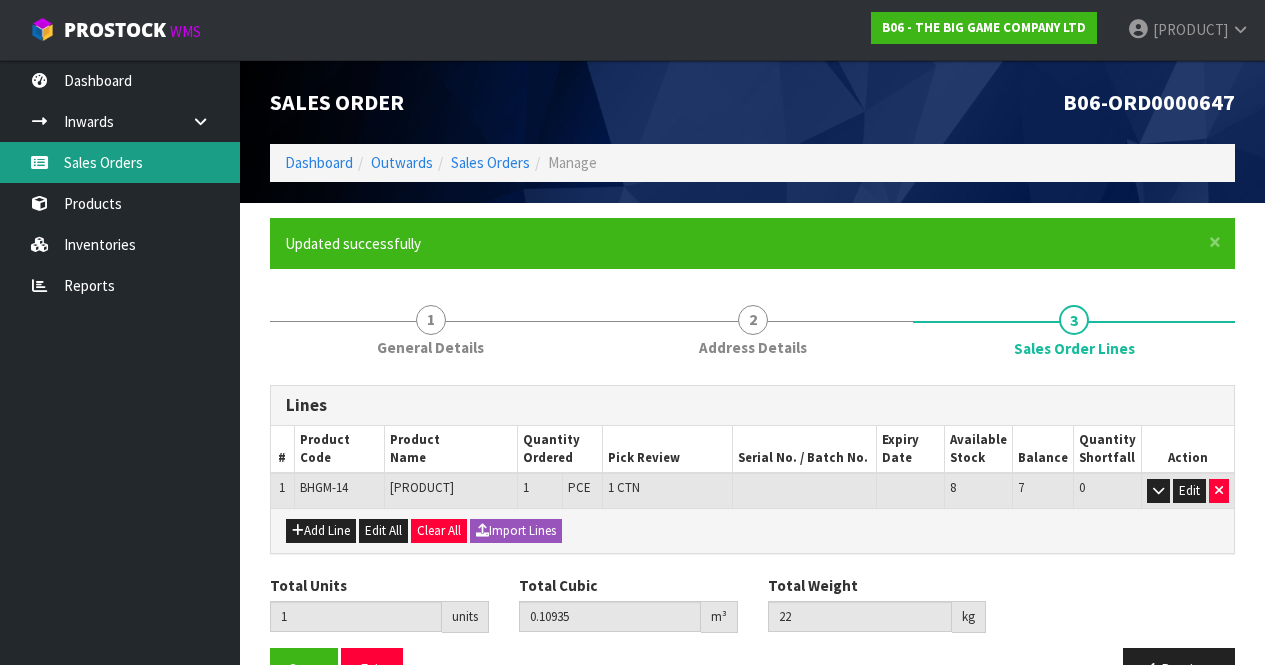 click on "Sales Orders" at bounding box center (120, 162) 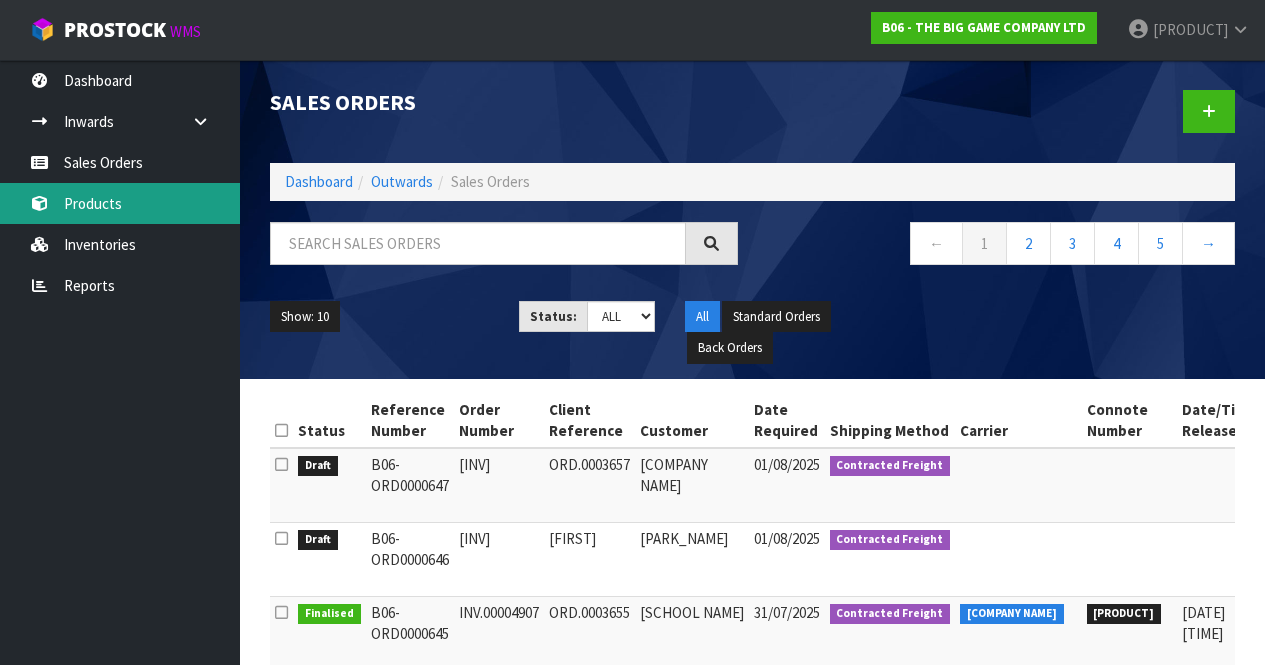 click on "Products" at bounding box center [120, 203] 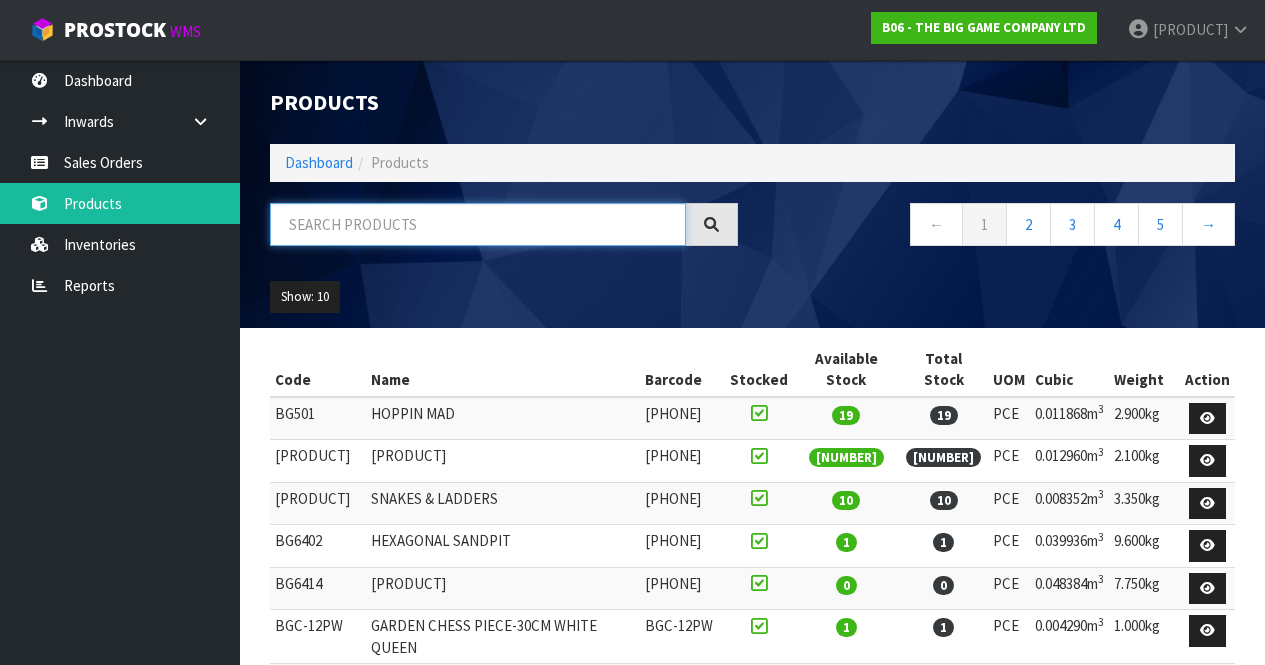 click at bounding box center [478, 224] 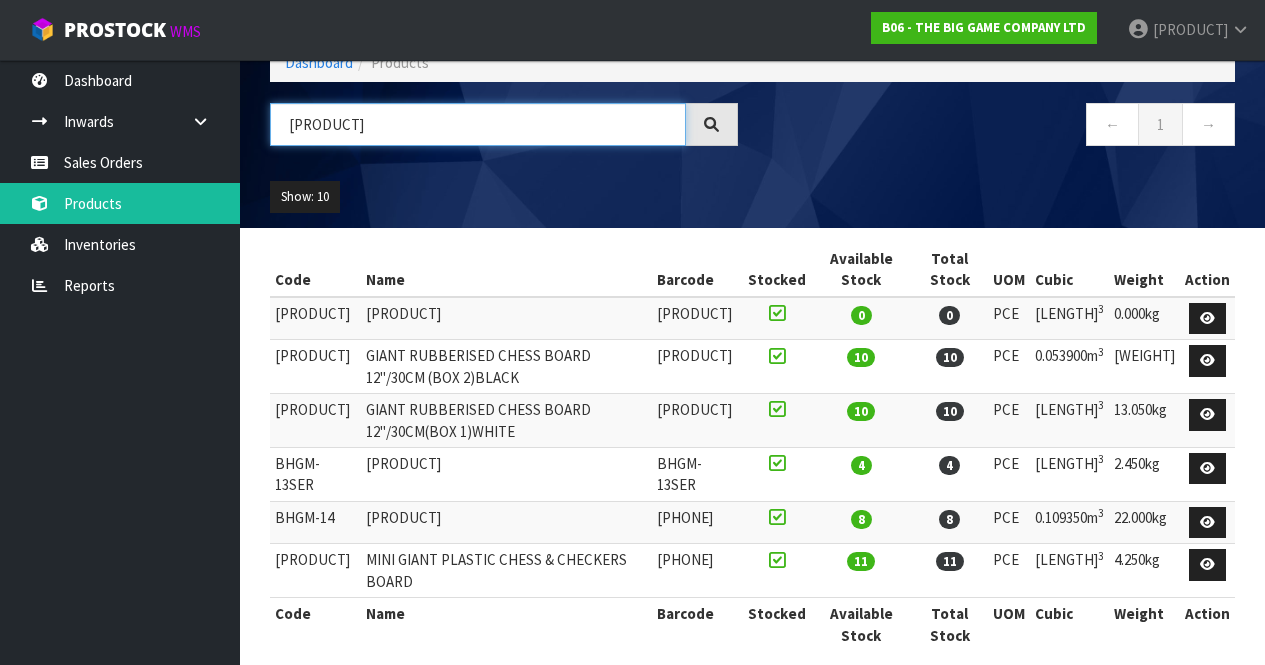 scroll, scrollTop: 122, scrollLeft: 0, axis: vertical 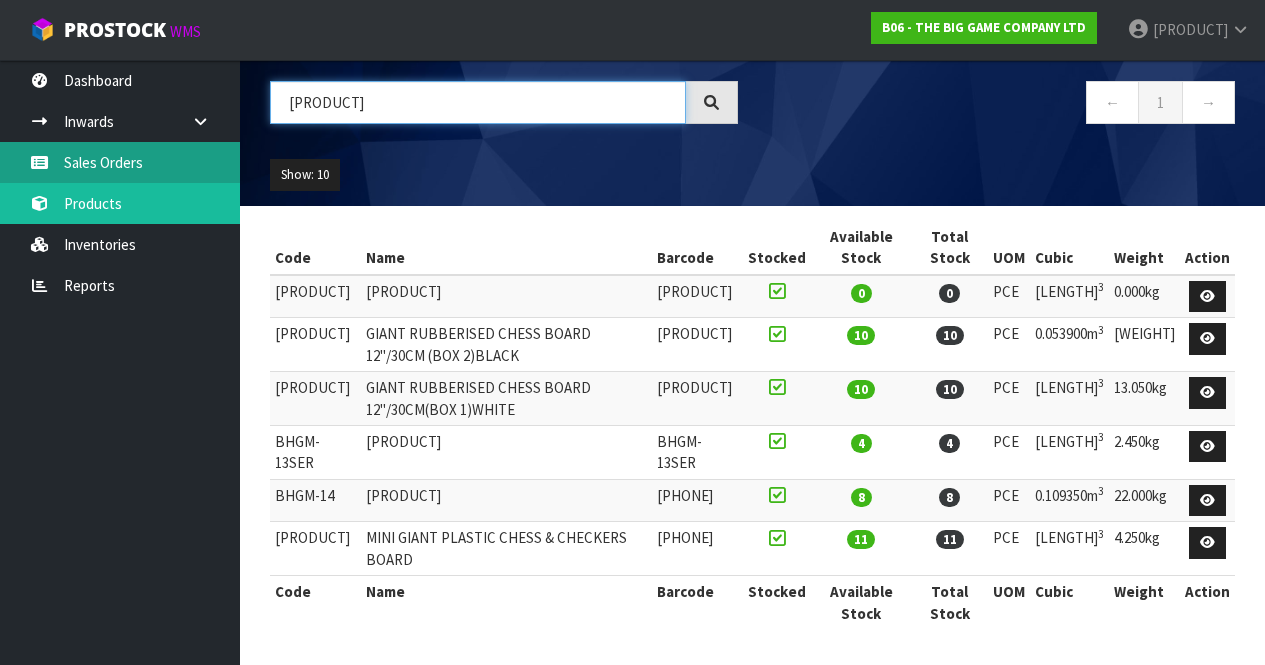 type on "[PRODUCT]" 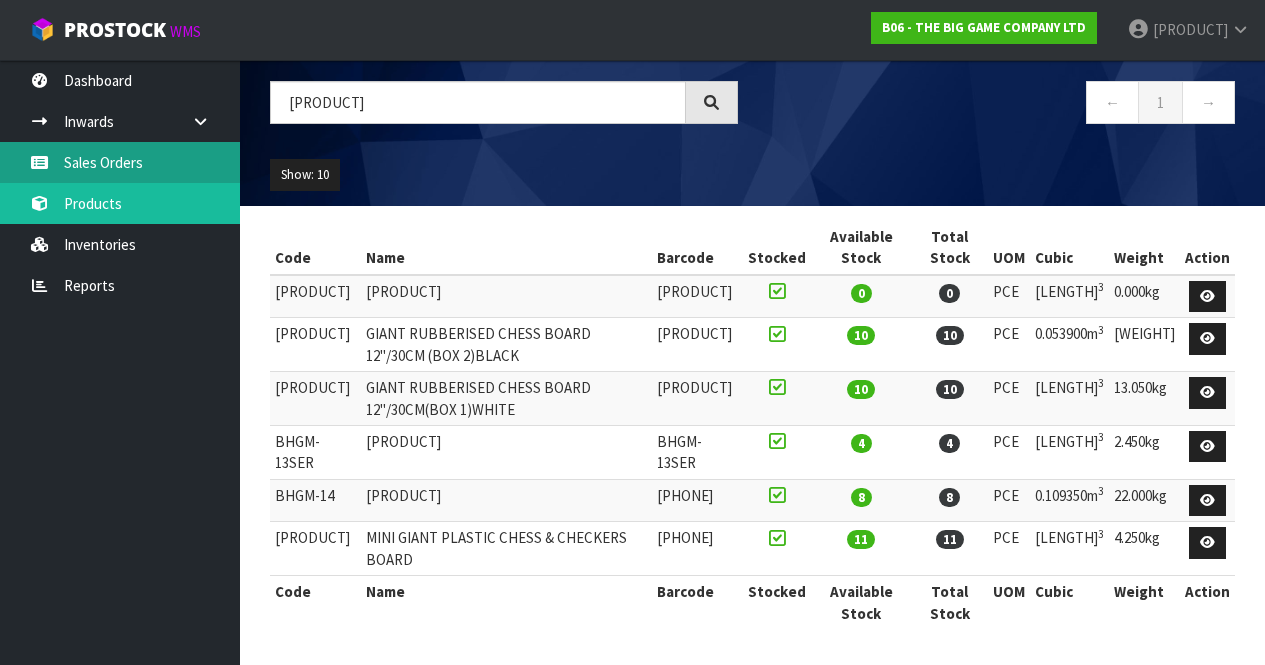 click on "Sales Orders" at bounding box center [120, 162] 